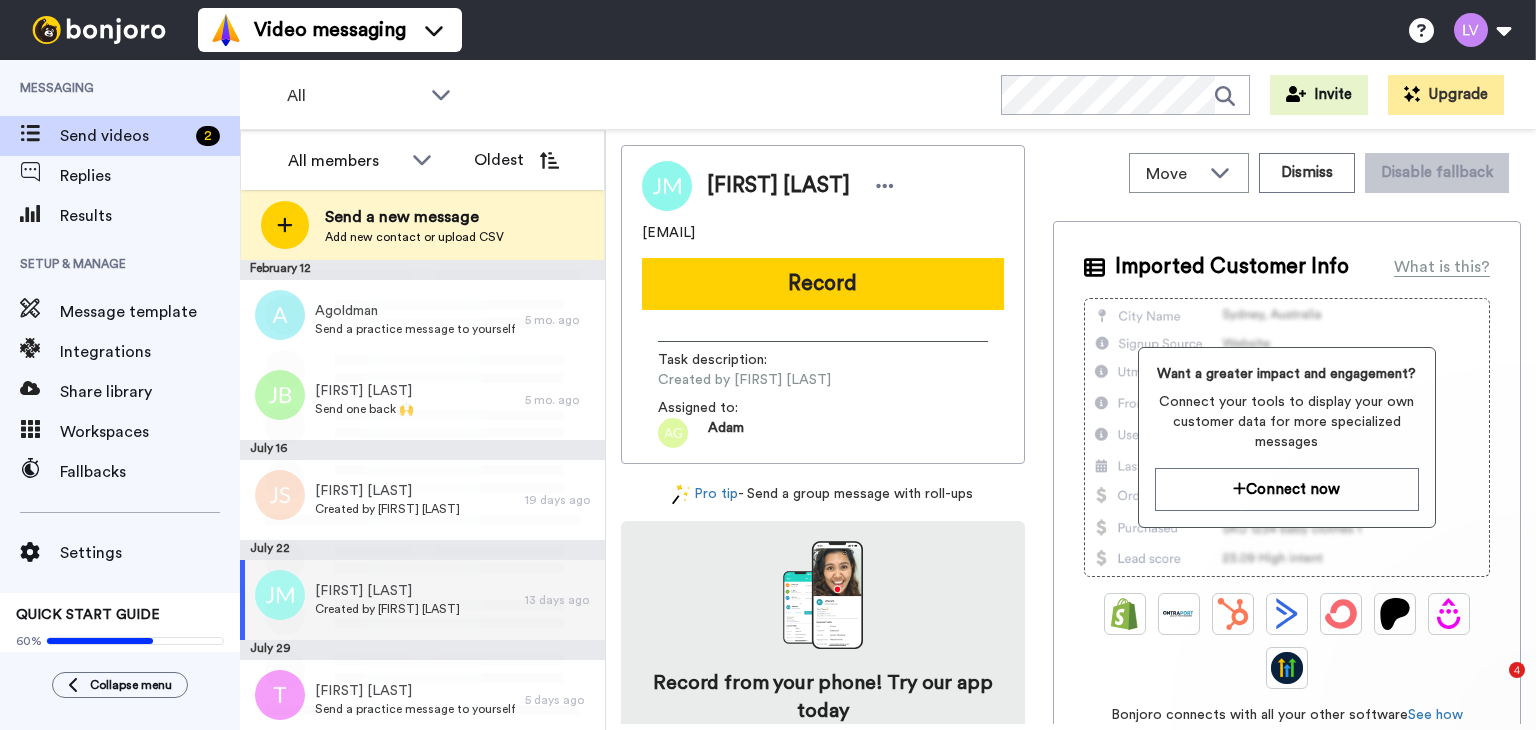 scroll, scrollTop: 0, scrollLeft: 0, axis: both 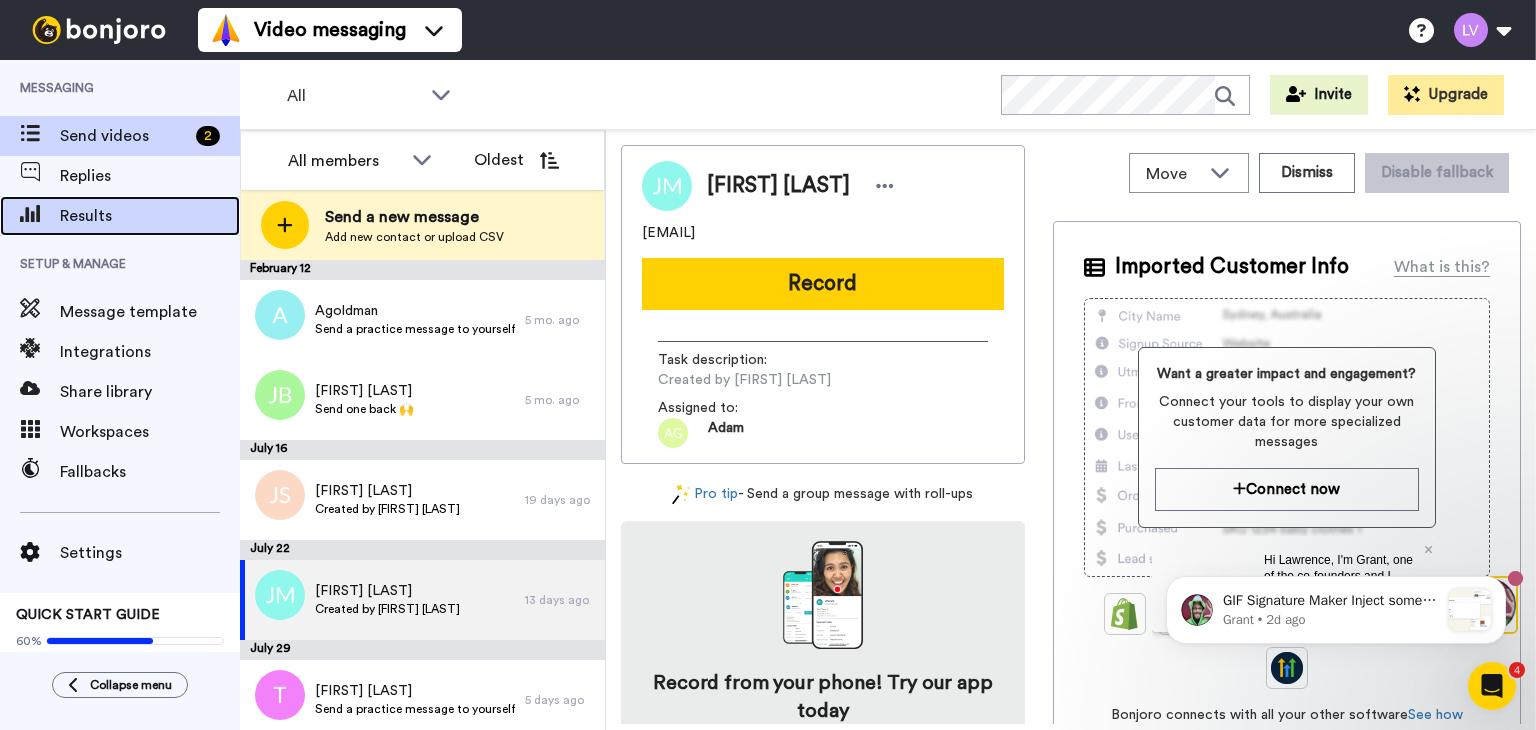 click on "Results" at bounding box center (120, 216) 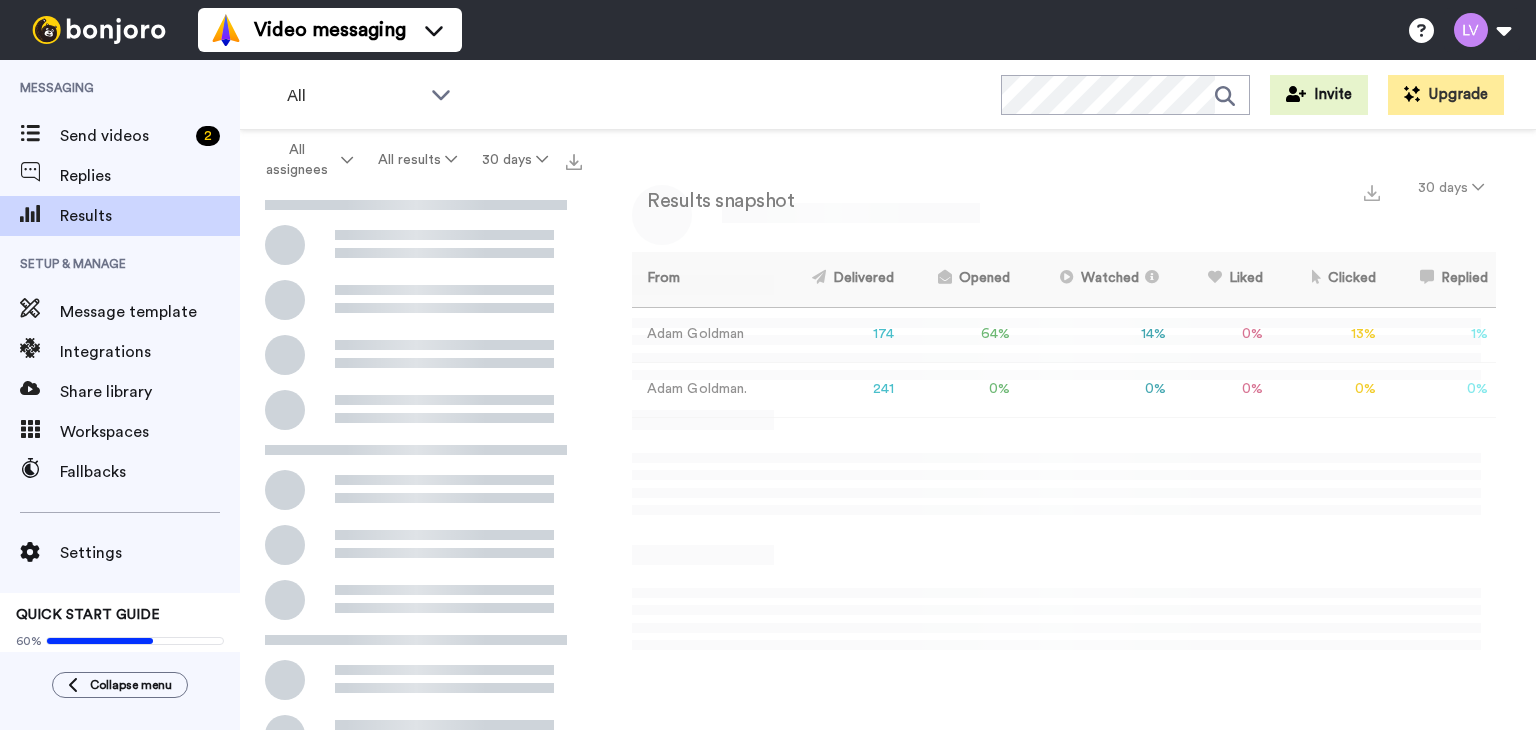 scroll, scrollTop: 0, scrollLeft: 0, axis: both 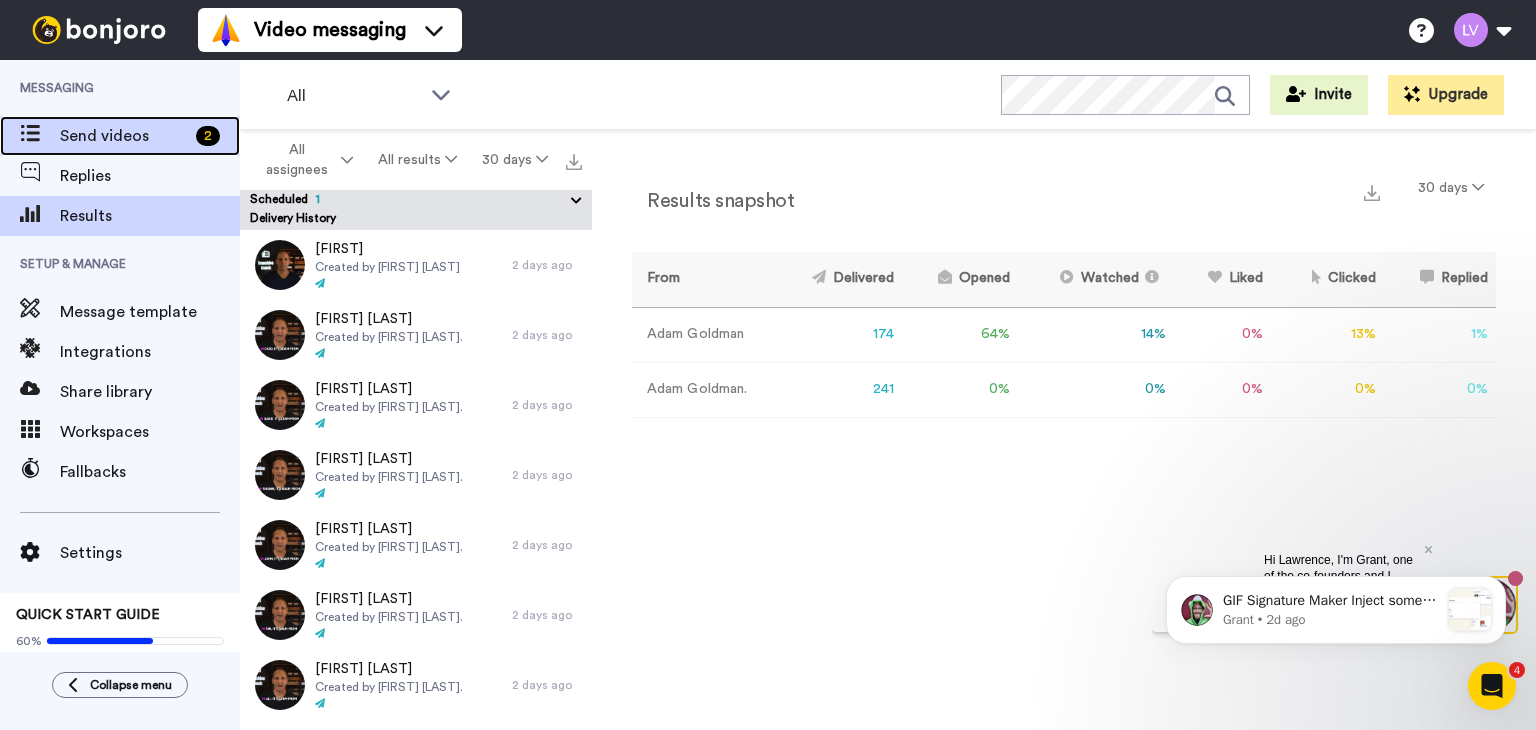 click on "Send videos" at bounding box center (124, 136) 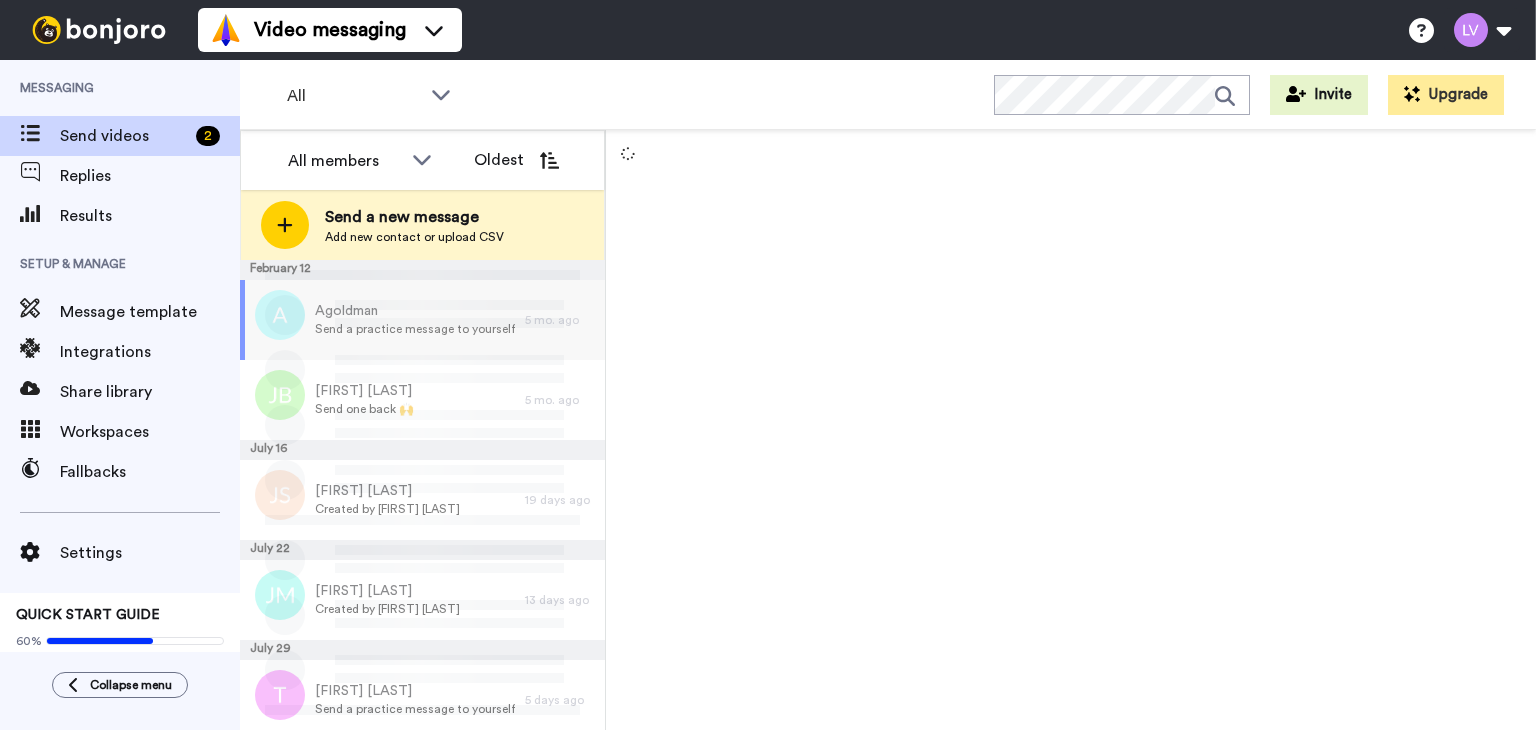 click on "Send a new message" at bounding box center (414, 217) 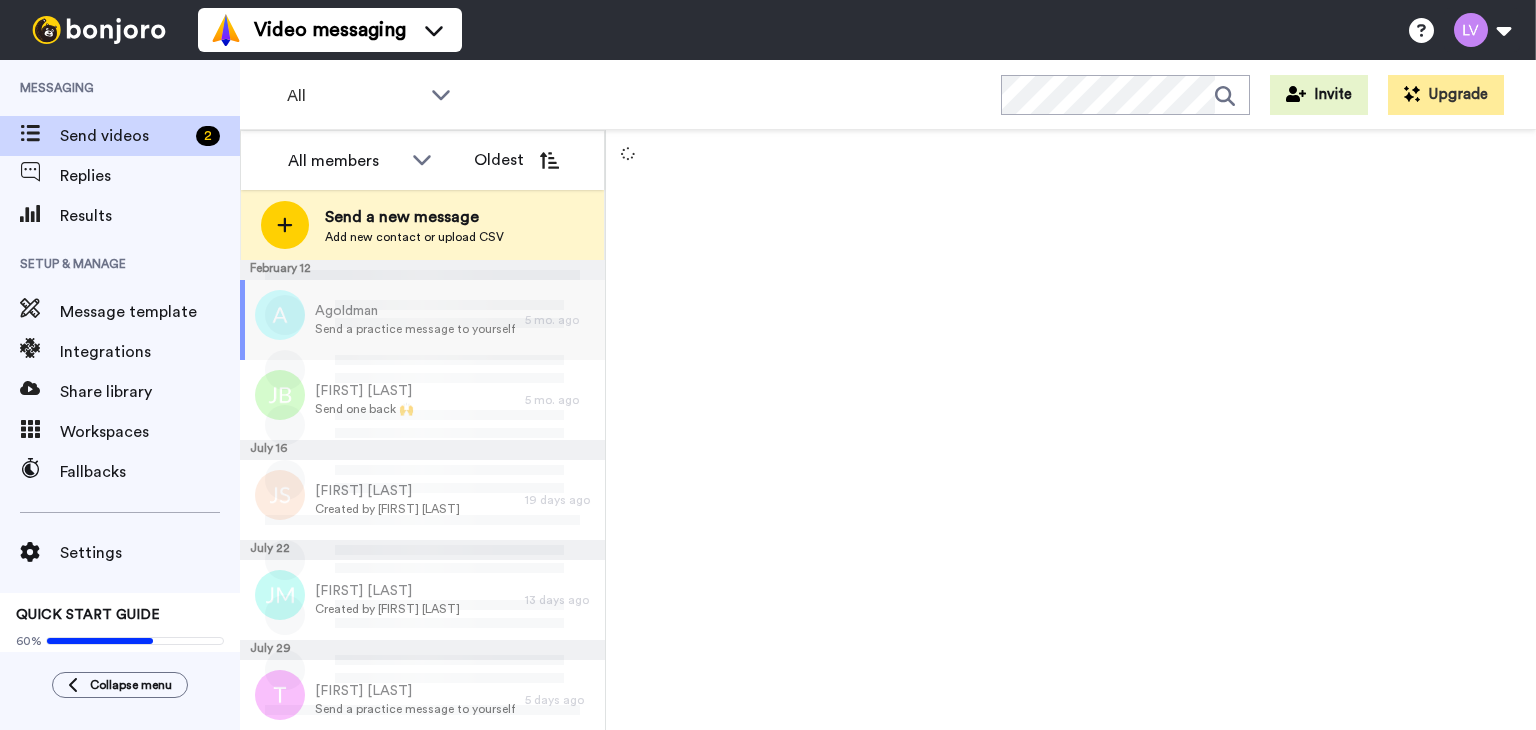 scroll, scrollTop: 0, scrollLeft: 0, axis: both 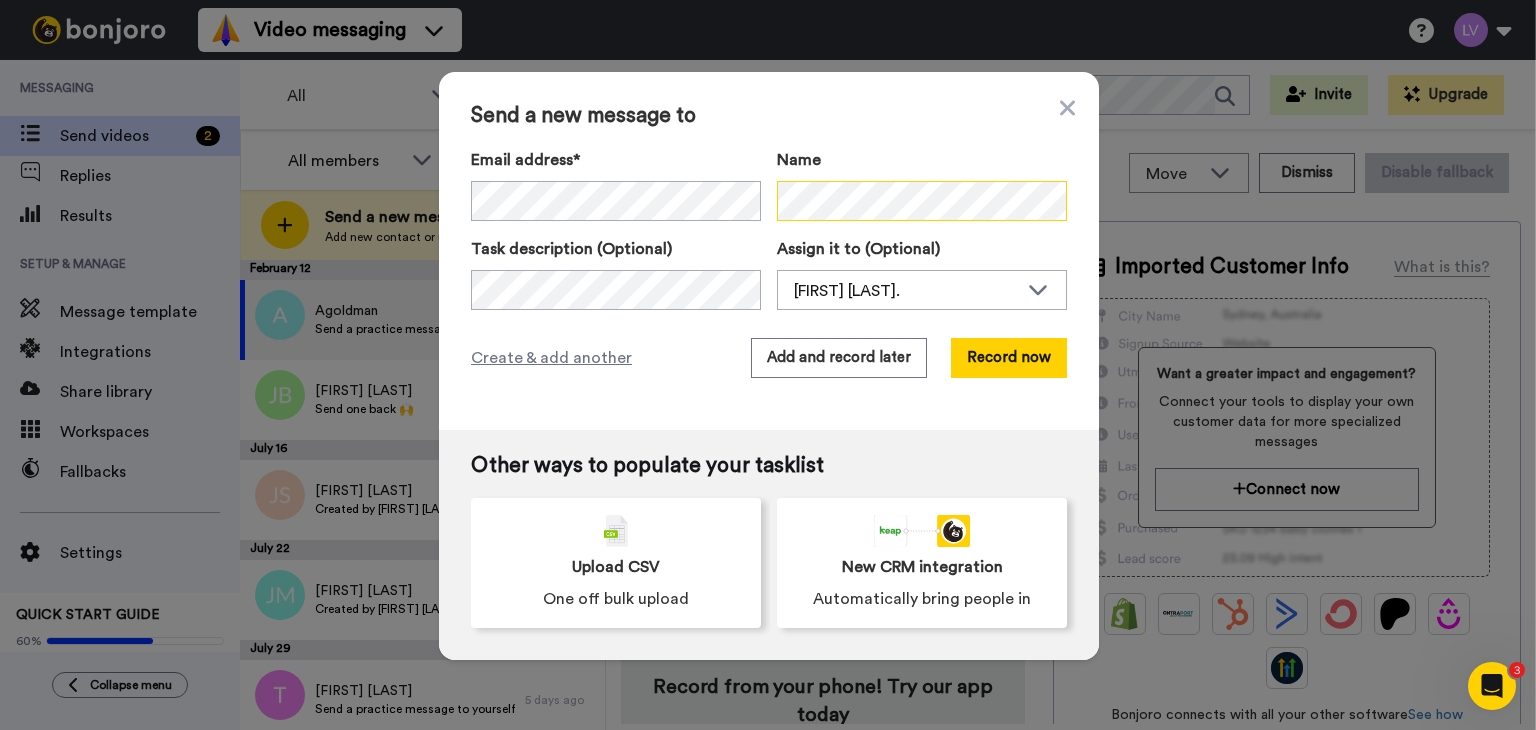 click on "Email address* Chad Simecek <Simeceksa@att.net> David Mathews <david@falconpartnersltd.com> Shawn Gurn <shawntgurn@gmail.com> John Grannis <grannisj@gmail.com> Vin Bernard <miamivinnie@gmail.com> Ali Baheri <alibaheri123@gmail.com> Paul Stuempel <quest@isoc.net> Dave Steinmetz <dave.steinmetz@svclnk.com> Ricky Pennisi <rickypennisi@gmail.com> Gjergj Ndoja <gndoja.us@gmail.com> Gregg Hinegardner <gregg@firstclasslawns.com> Dru Godwin, <dwgodwin@sbcglobal.net> Ian Fraser <ian.fraser@butterflymx.com> Robert Forster <robforster@comcast.net> Michael Brandt <mlb@parklandproperties.net> Name" at bounding box center (769, 184) 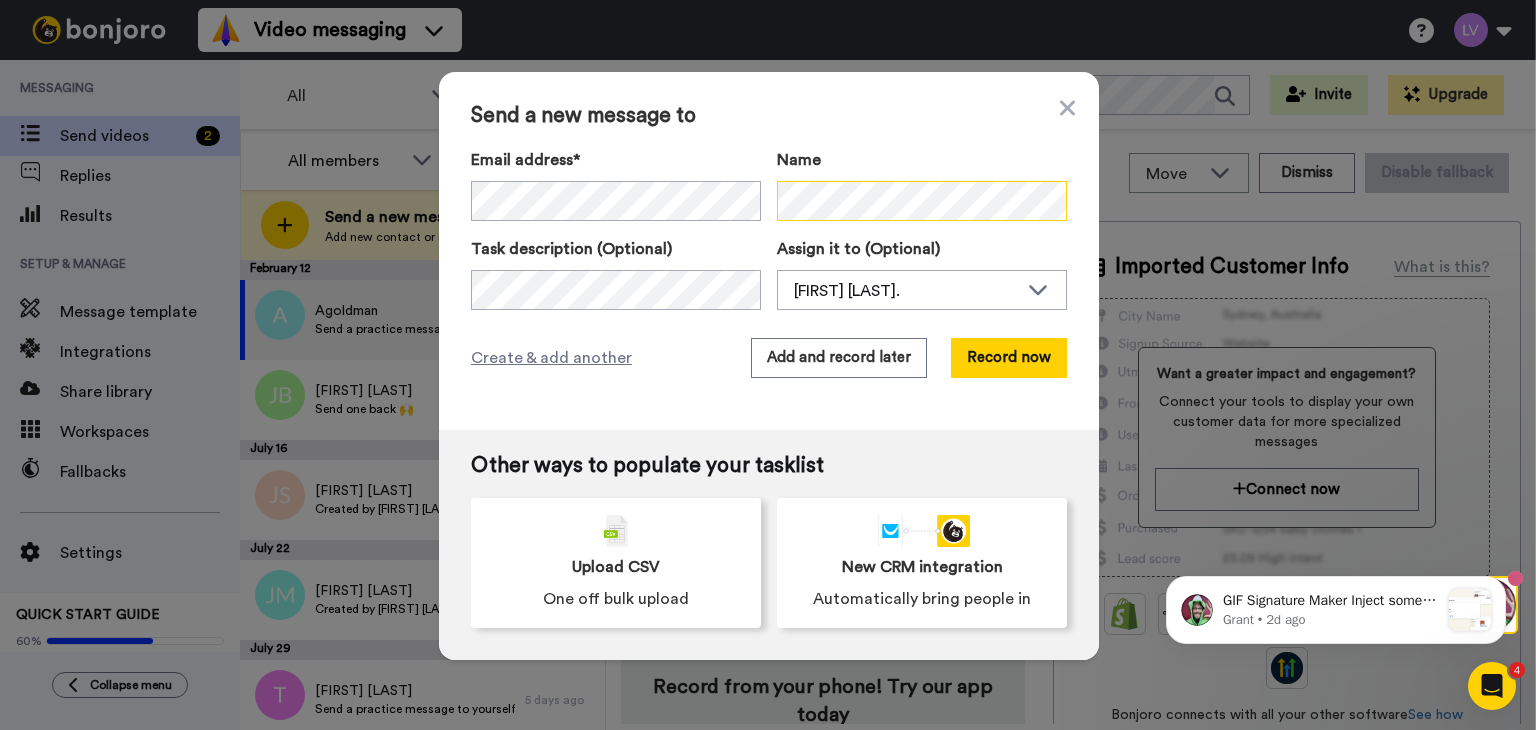 scroll, scrollTop: 0, scrollLeft: 0, axis: both 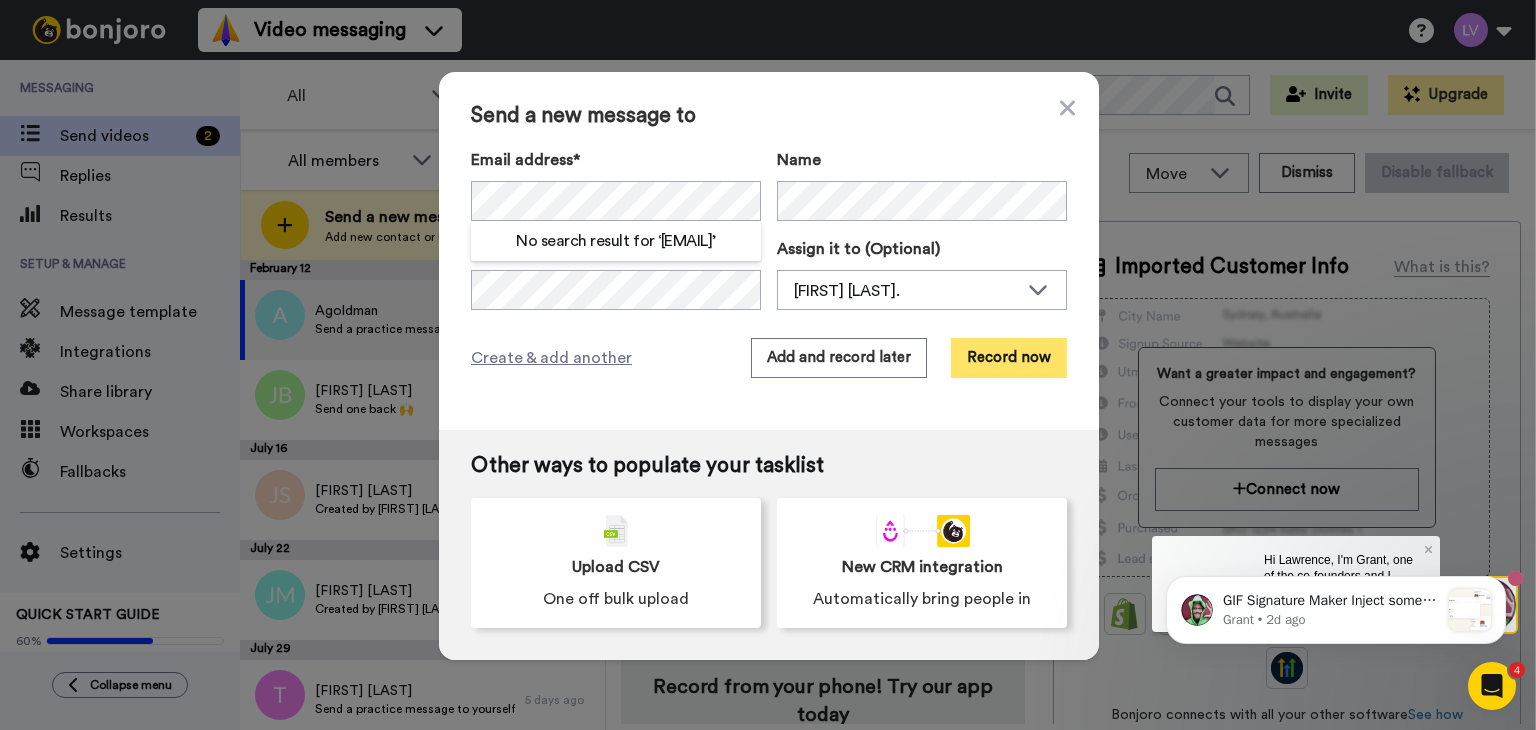 click on "Record now" at bounding box center [1009, 358] 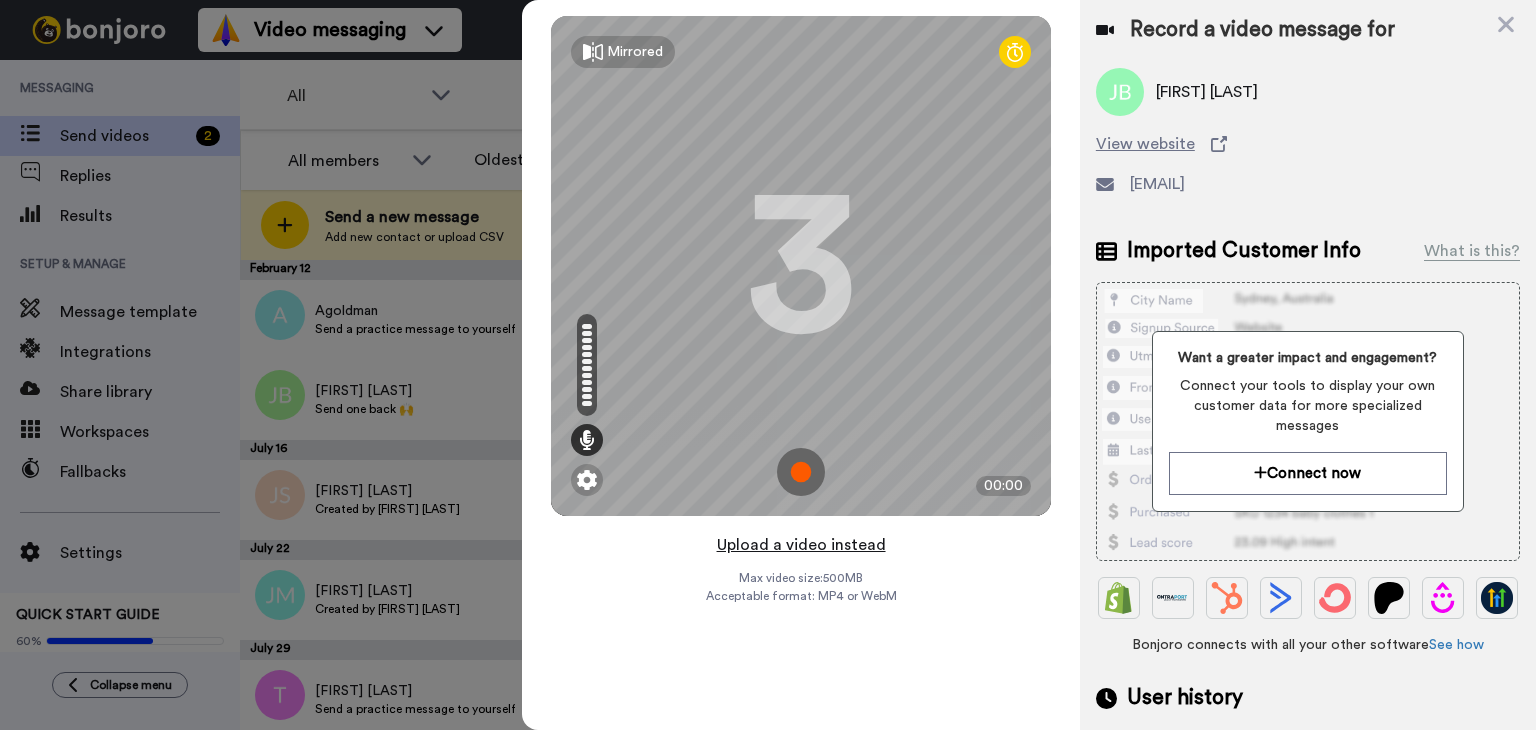 click on "Upload a video instead" at bounding box center (801, 545) 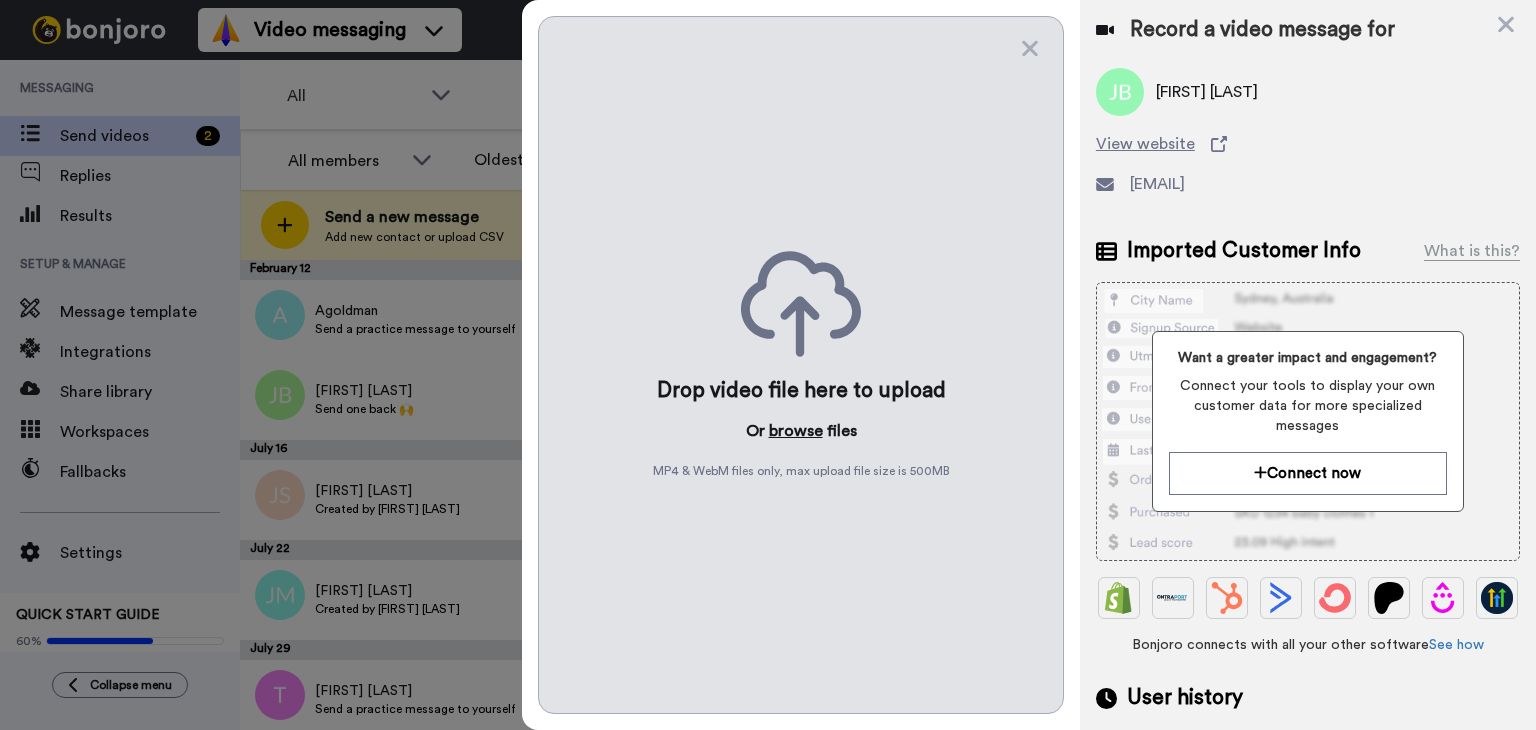 click on "browse" at bounding box center (796, 431) 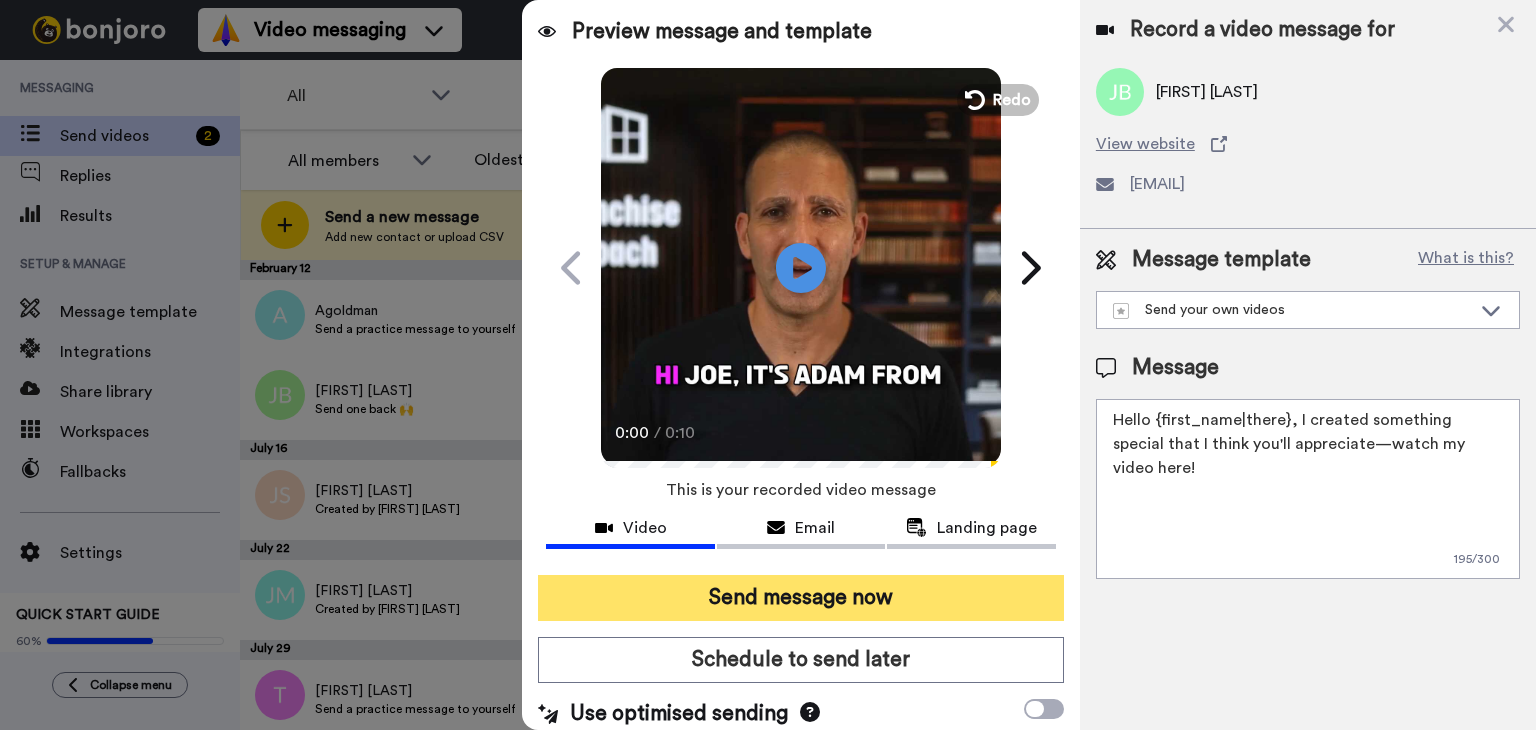 click on "Send message now" at bounding box center [801, 598] 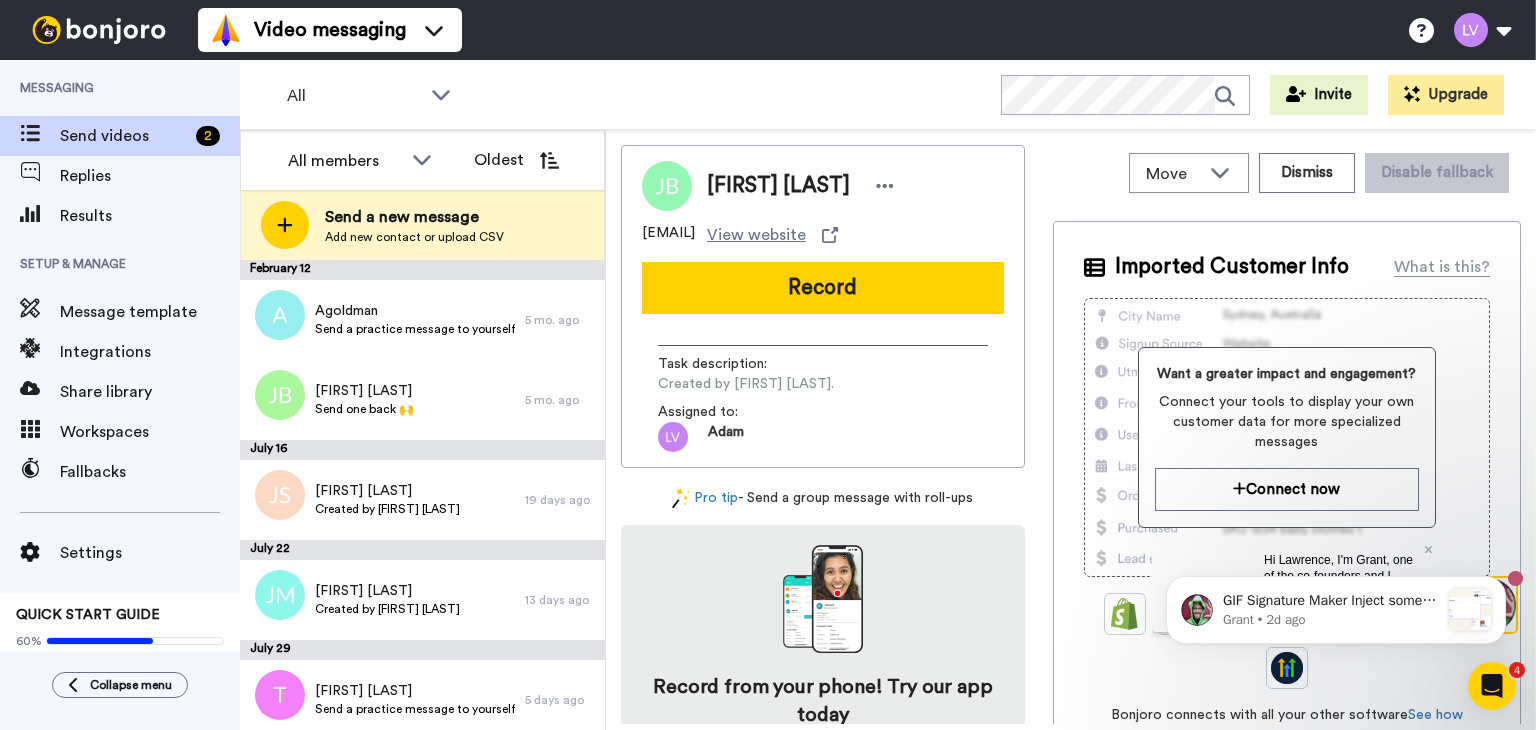 scroll, scrollTop: 0, scrollLeft: 0, axis: both 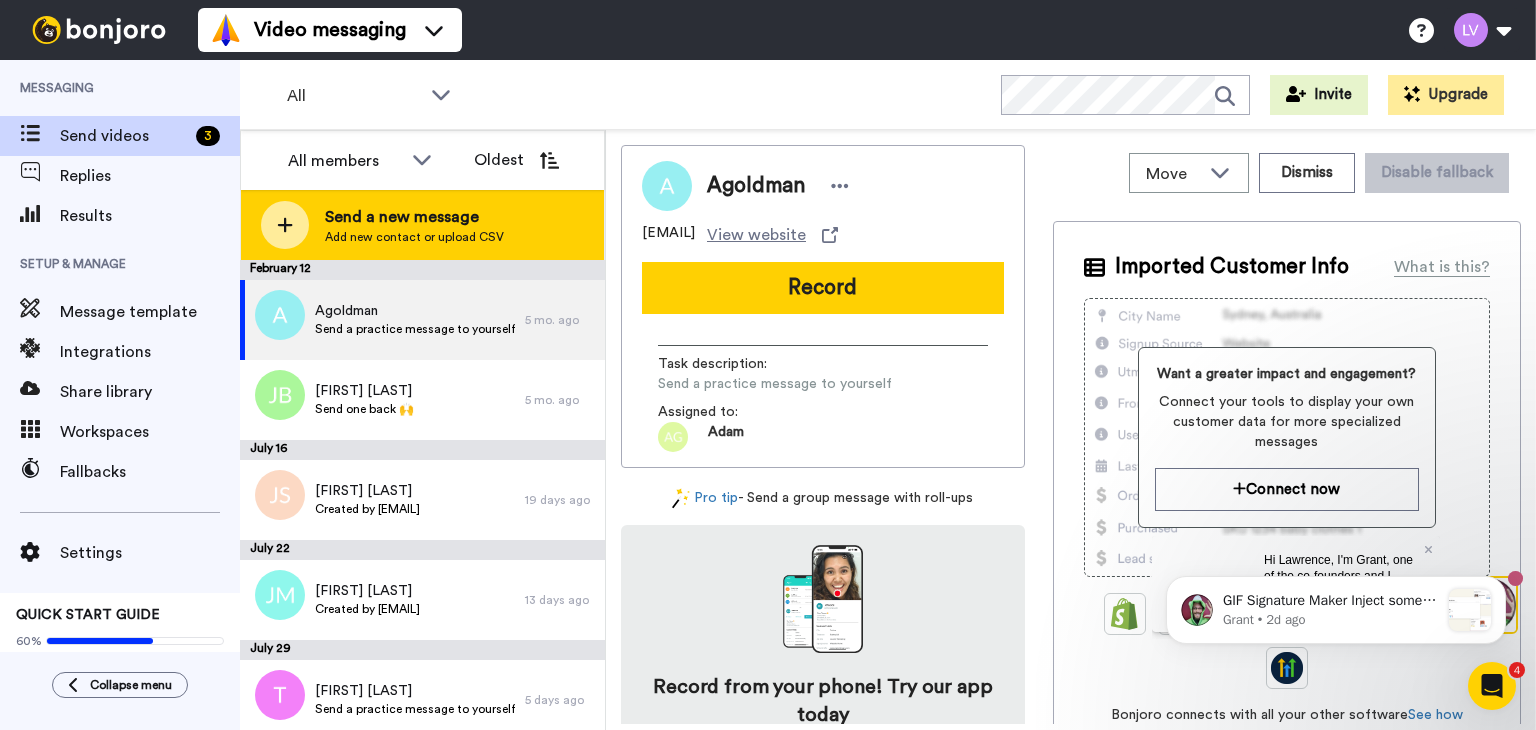 click on "Send a new message" at bounding box center (414, 217) 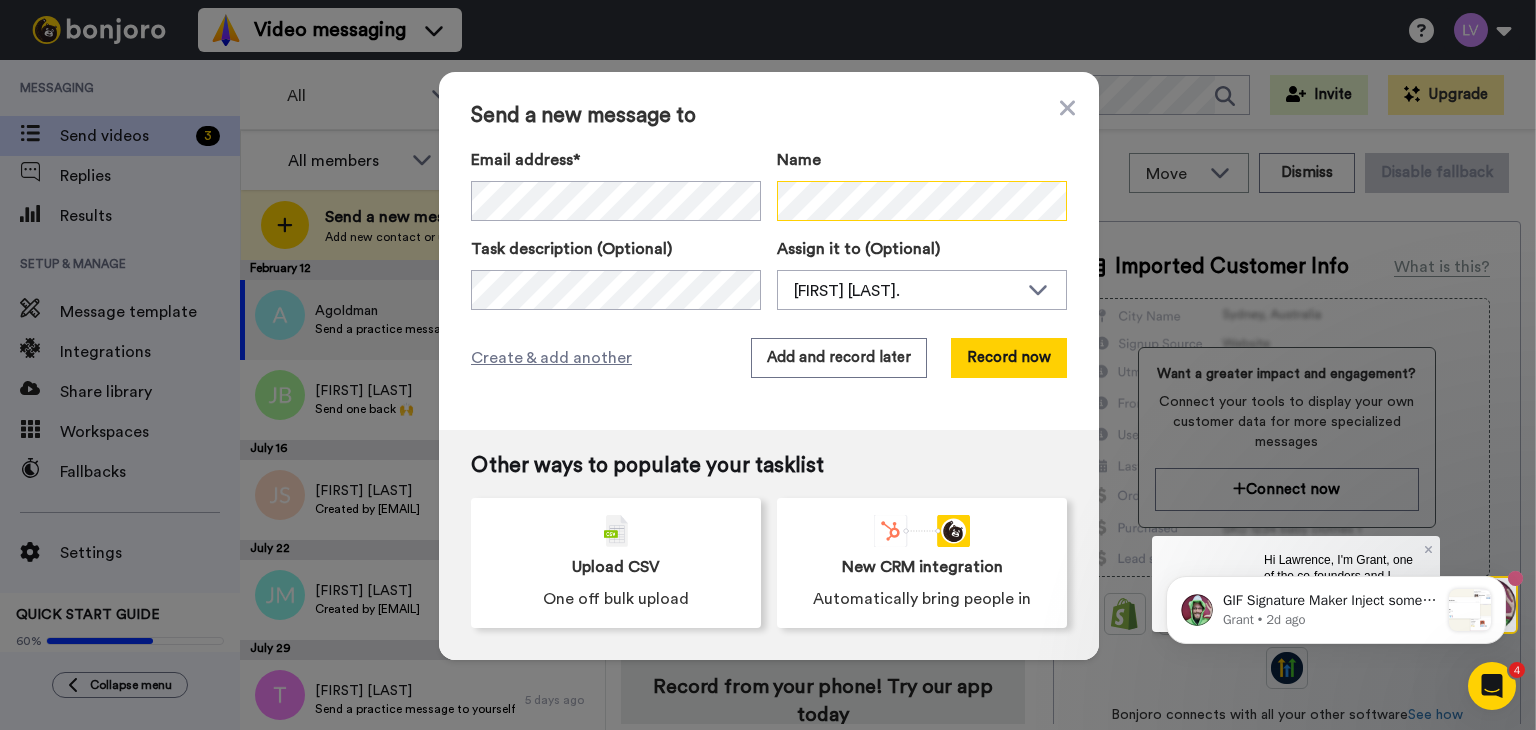 click on "Email address* Joe Bertolino <jbertolino@kw.com> Chad Simecek <Simeceksa@att.net> David Mathews <david@falconpartnersltd.com> Shawn Gurn <shawntgurn@gmail.com> John Grannis <grannisj@gmail.com> Vin Bernard <miamivinnie@gmail.com> Ali Baheri <alibaheri123@gmail.com> Paul Stuempel <quest@isoc.net> Dave Steinmetz <dave.steinmetz@svclnk.com> Ricky Pennisi <rickypennisi@gmail.com> Gjergj Ndoja <gndoja.us@gmail.com> Gregg Hinegardner <gregg@firstclasslawns.com> Dru Godwin, <dwgodwin@sbcglobal.net> Ian Fraser <ian.fraser@butterflymx.com> Robert Forster <robforster@comcast.net> Name" at bounding box center [769, 184] 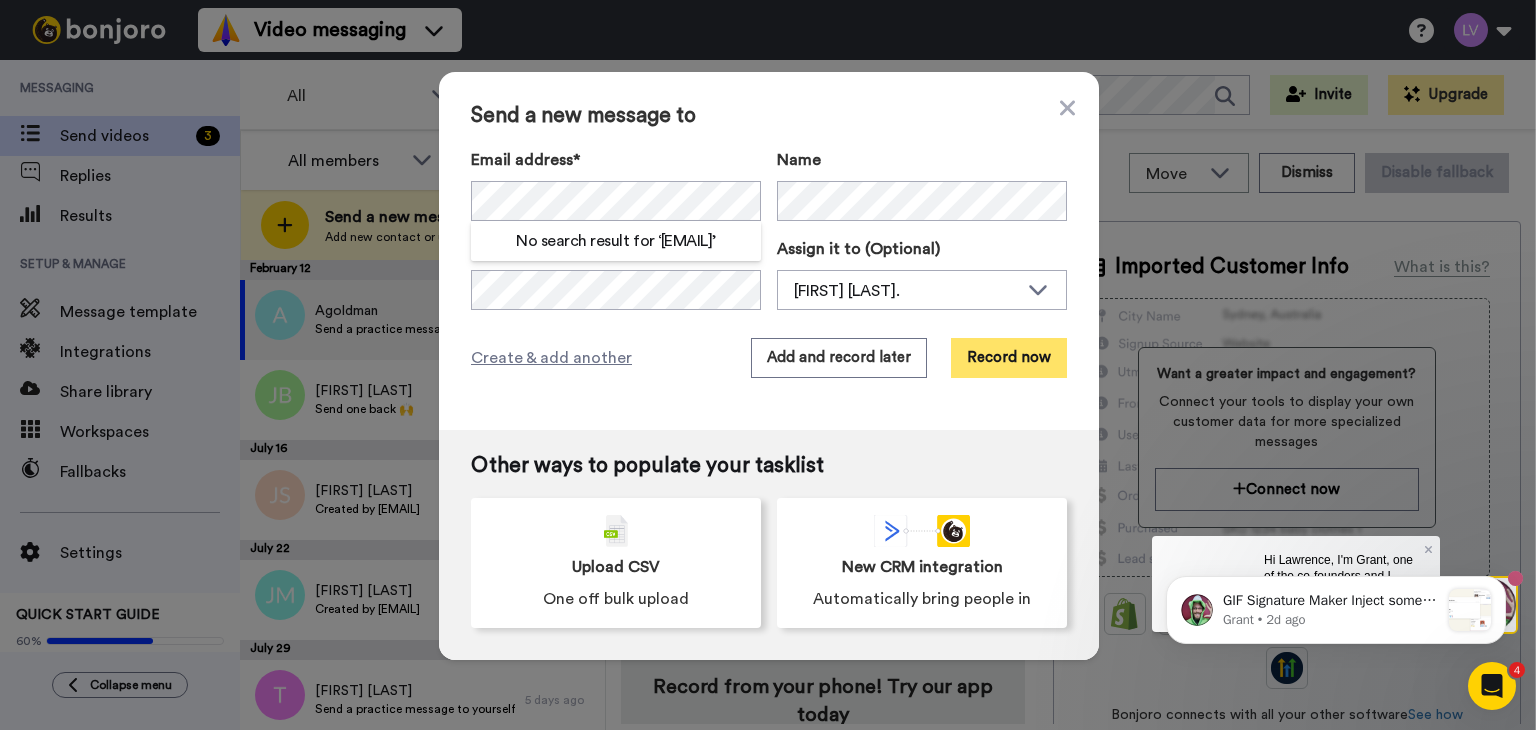 click on "Record now" at bounding box center (1009, 358) 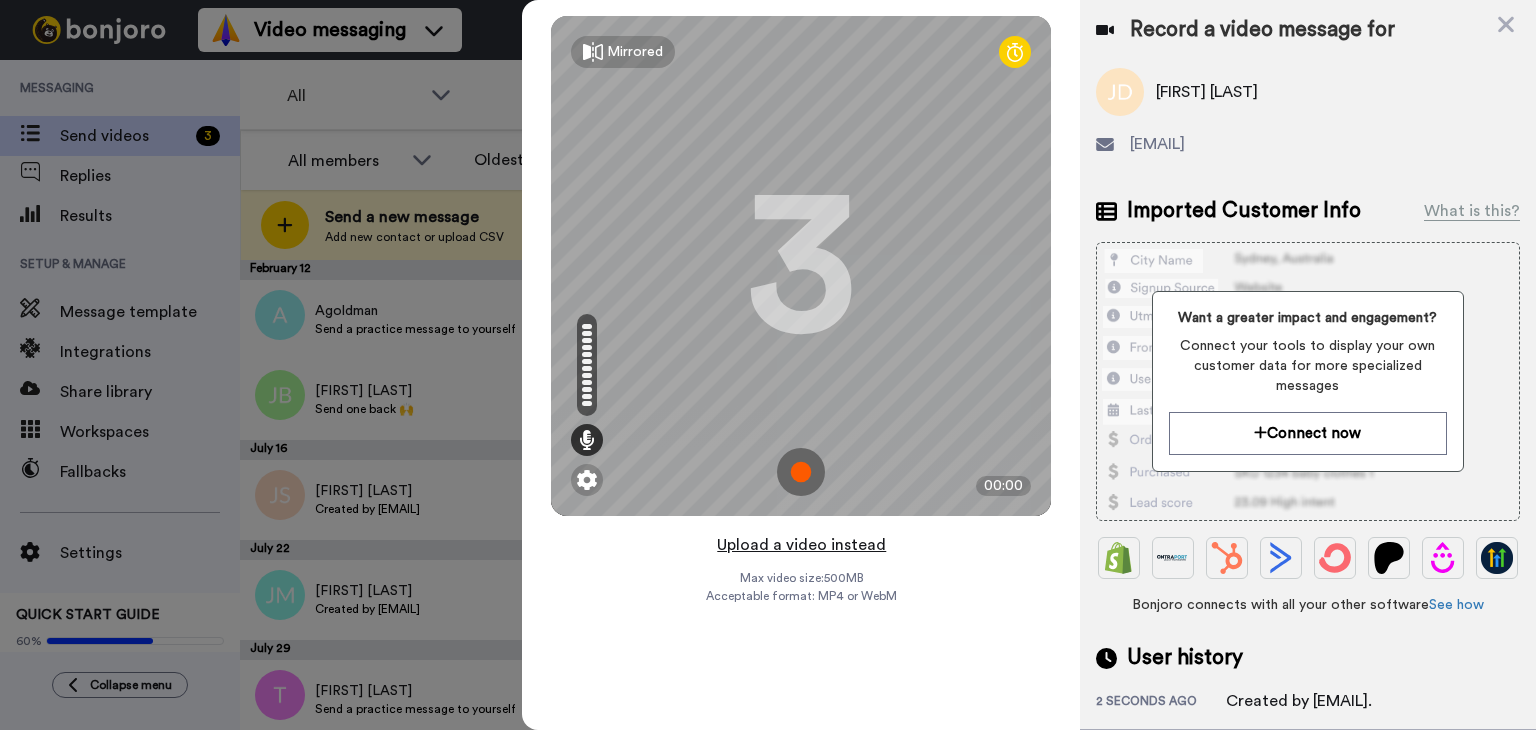 click on "Upload a video instead" at bounding box center (801, 545) 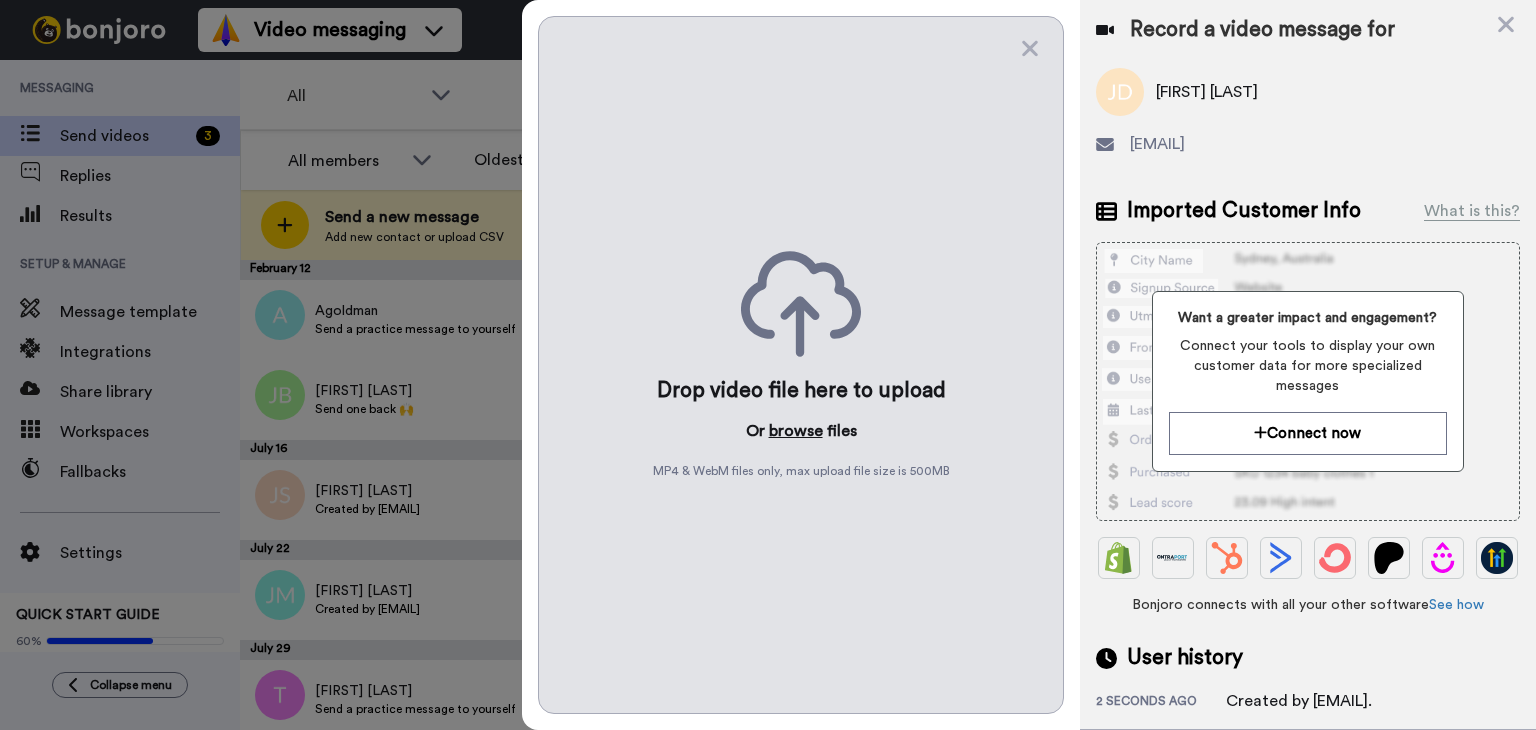 click on "browse" at bounding box center [796, 431] 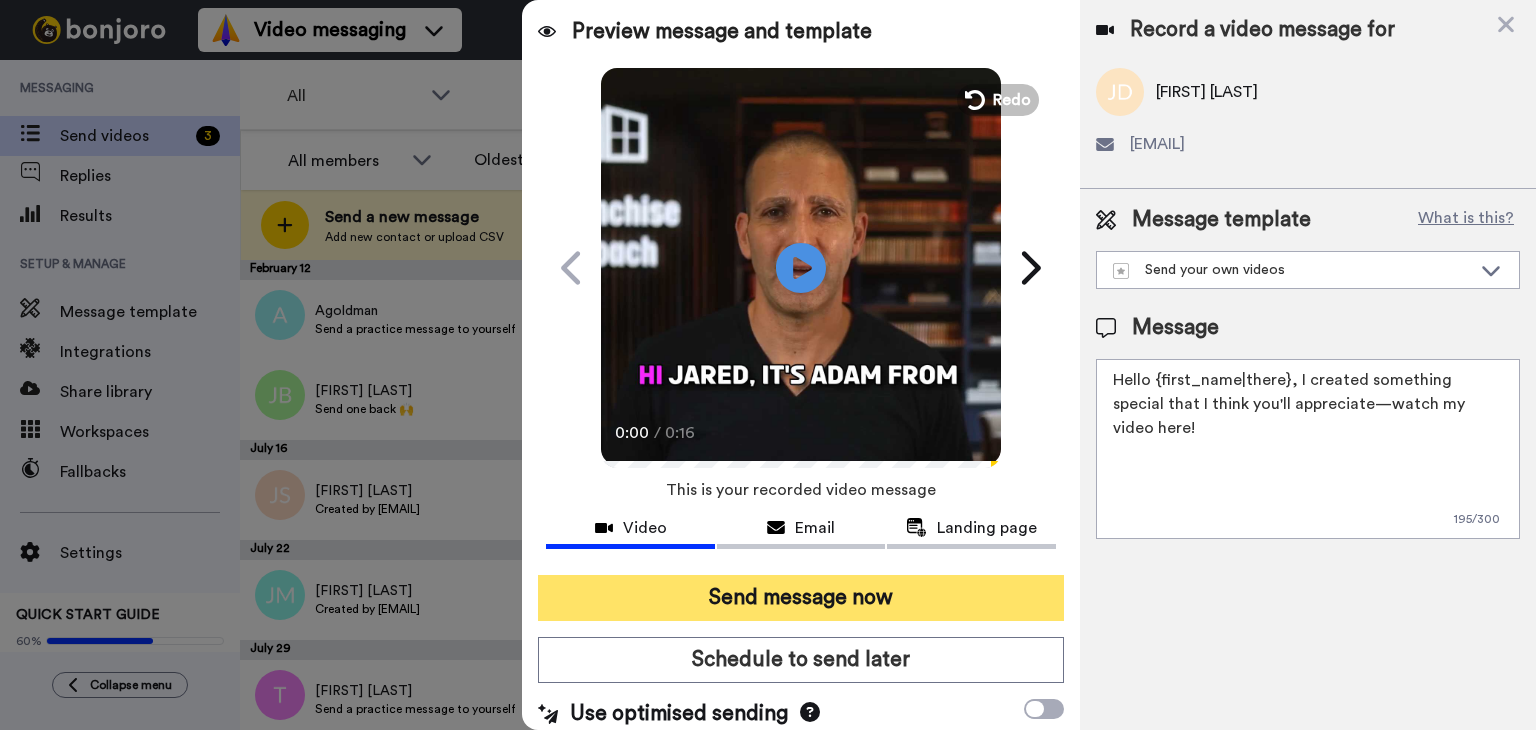 click on "Send message now" at bounding box center [801, 598] 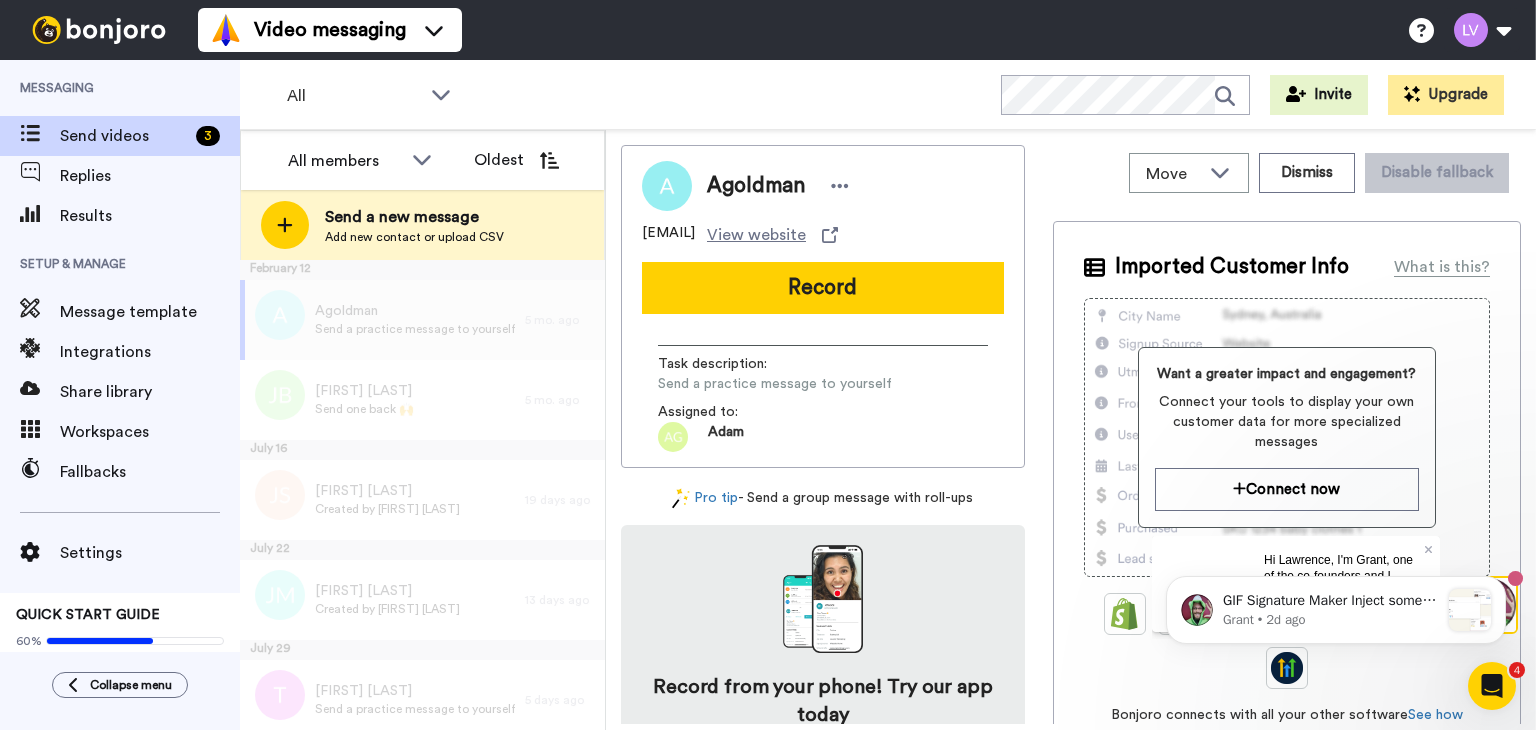 scroll, scrollTop: 0, scrollLeft: 0, axis: both 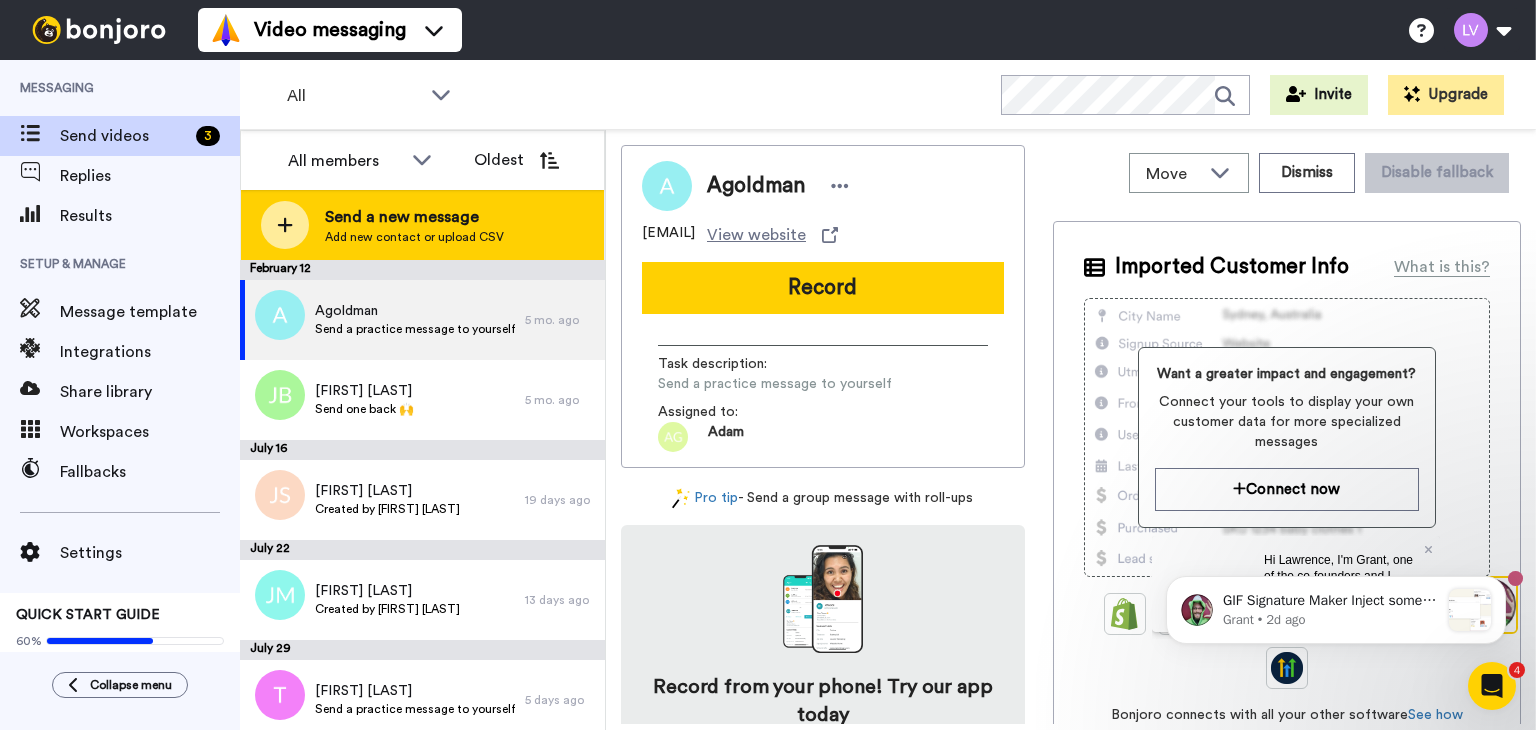 click on "Send a new message" at bounding box center [414, 217] 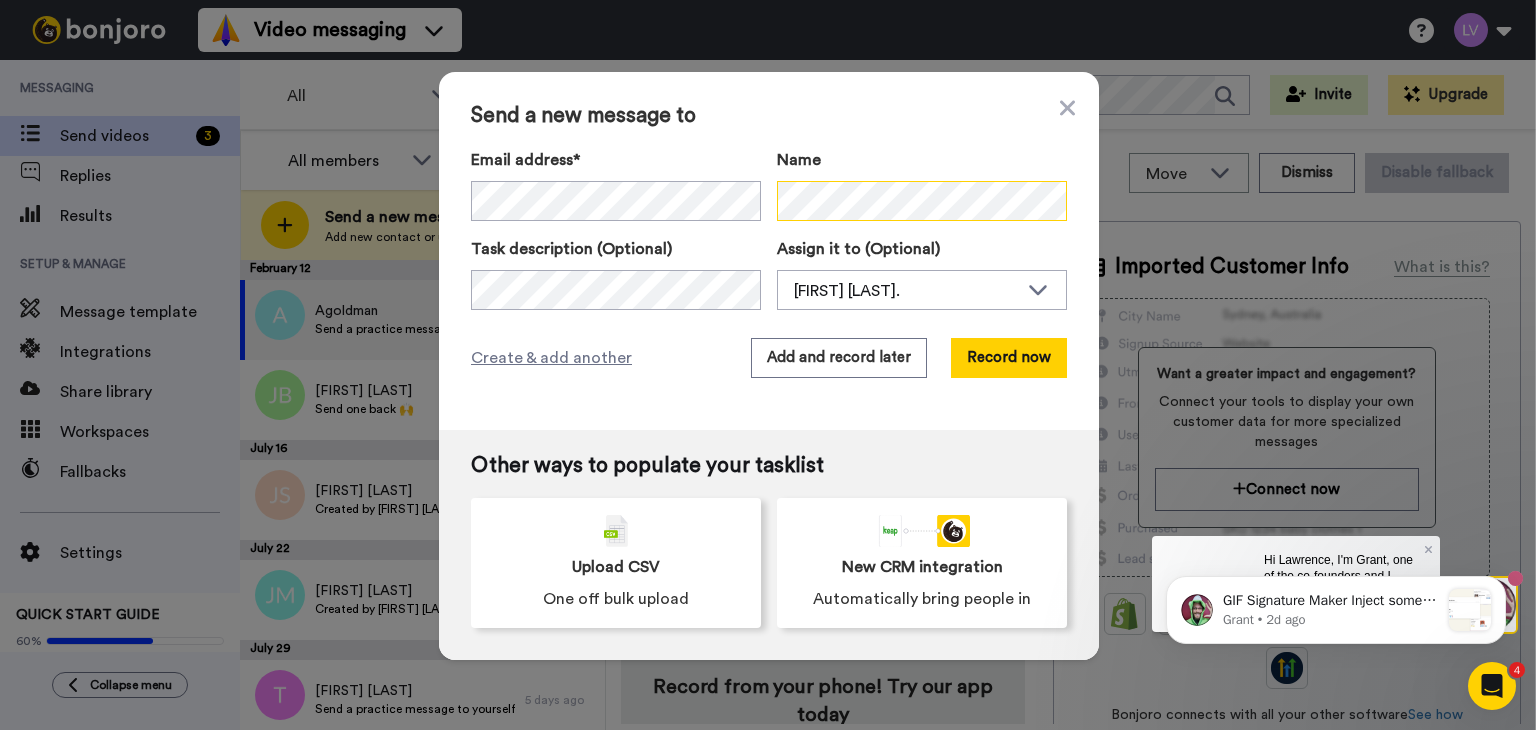 click on "Email address* Jared Dyche <jared.r.dyche@gmail.com> Joe Bertolino <jbertolino@kw.com> Chad Simecek <Simeceksa@att.net> David Mathews <david@falconpartnersltd.com> Shawn Gurn <shawntgurn@gmail.com> John Grannis <grannisj@gmail.com> Vin Bernard <miamivinnie@gmail.com> Ali Baheri <alibaheri123@gmail.com> Paul Stuempel <quest@isoc.net> Dave Steinmetz <dave.steinmetz@svclnk.com> Ricky Pennisi <rickypennisi@gmail.com> Gjergj Ndoja <gndoja.us@gmail.com> Gregg Hinegardner <gregg@firstclasslawns.com> Dru Godwin, <dwgodwin@sbcglobal.net> Ian Fraser <ian.fraser@butterflymx.com> Name" at bounding box center [769, 184] 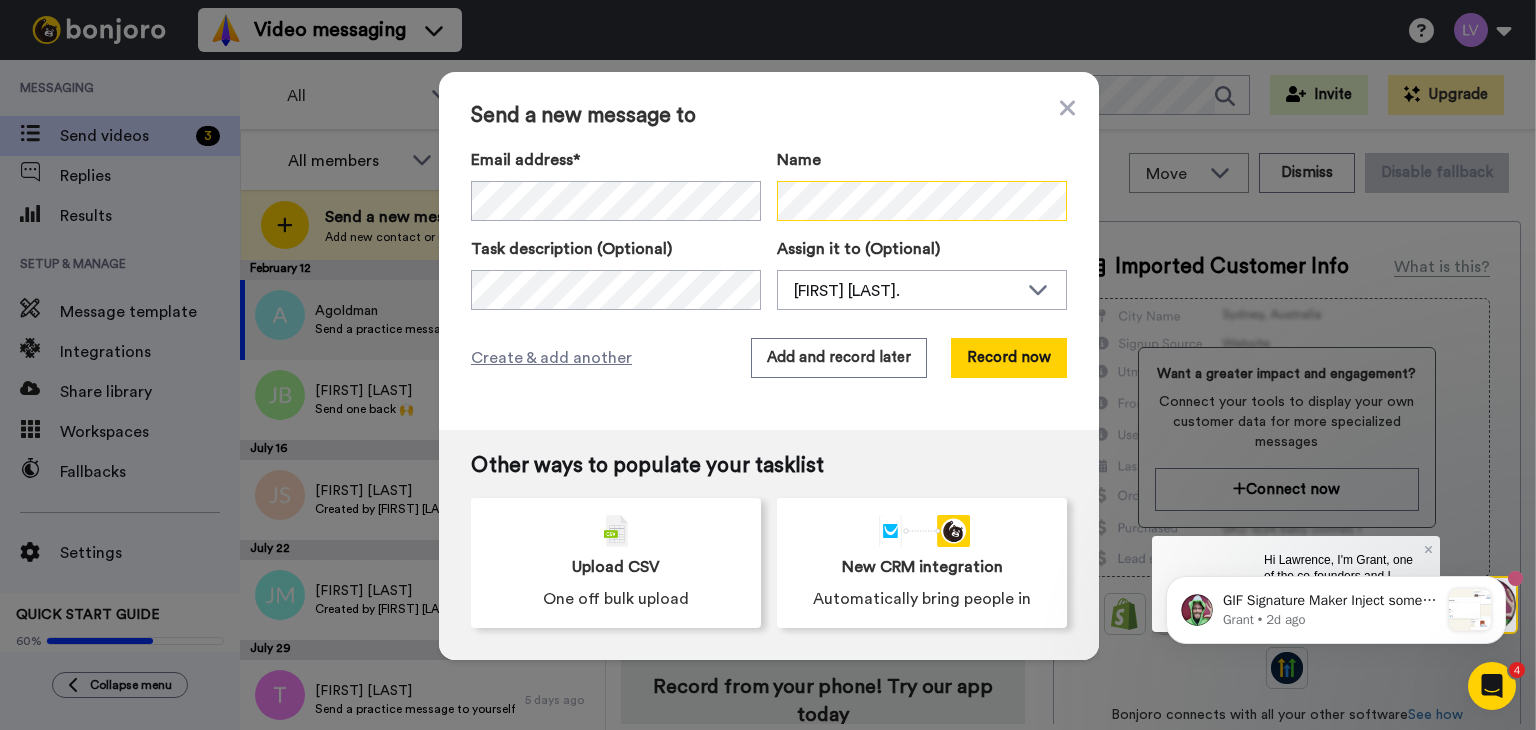 click on "Email address* Jared Dyche <jared.r.dyche@gmail.com> Joe Bertolino <jbertolino@kw.com> Chad Simecek <Simeceksa@att.net> David Mathews <david@falconpartnersltd.com> Shawn Gurn <shawntgurn@gmail.com> John Grannis <grannisj@gmail.com> Vin Bernard <miamivinnie@gmail.com> Ali Baheri <alibaheri123@gmail.com> Paul Stuempel <quest@isoc.net> Dave Steinmetz <dave.steinmetz@svclnk.com> Ricky Pennisi <rickypennisi@gmail.com> Gjergj Ndoja <gndoja.us@gmail.com> Gregg Hinegardner <gregg@firstclasslawns.com> Dru Godwin, <dwgodwin@sbcglobal.net> Ian Fraser <ian.fraser@butterflymx.com> Name" at bounding box center [769, 184] 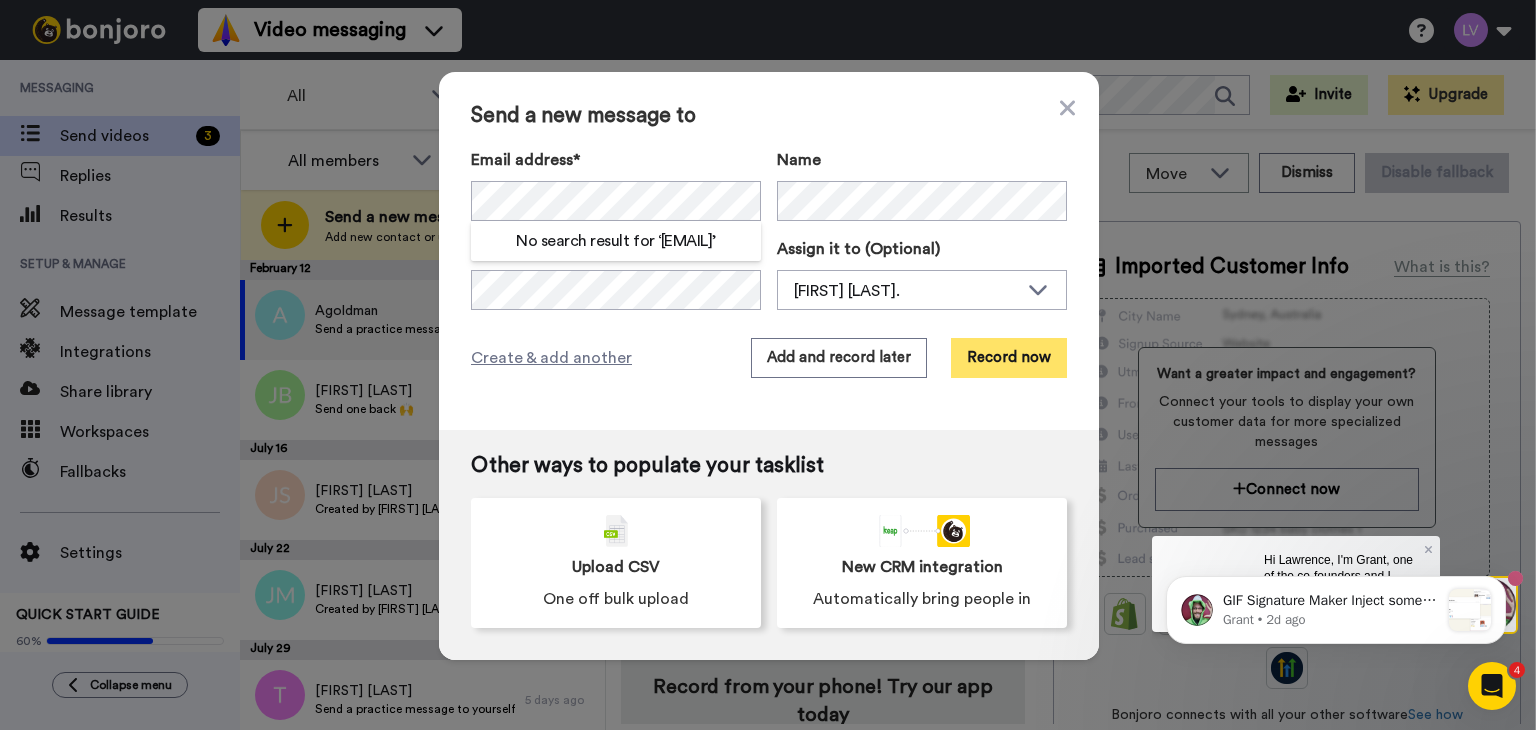 click on "Record now" at bounding box center (1009, 358) 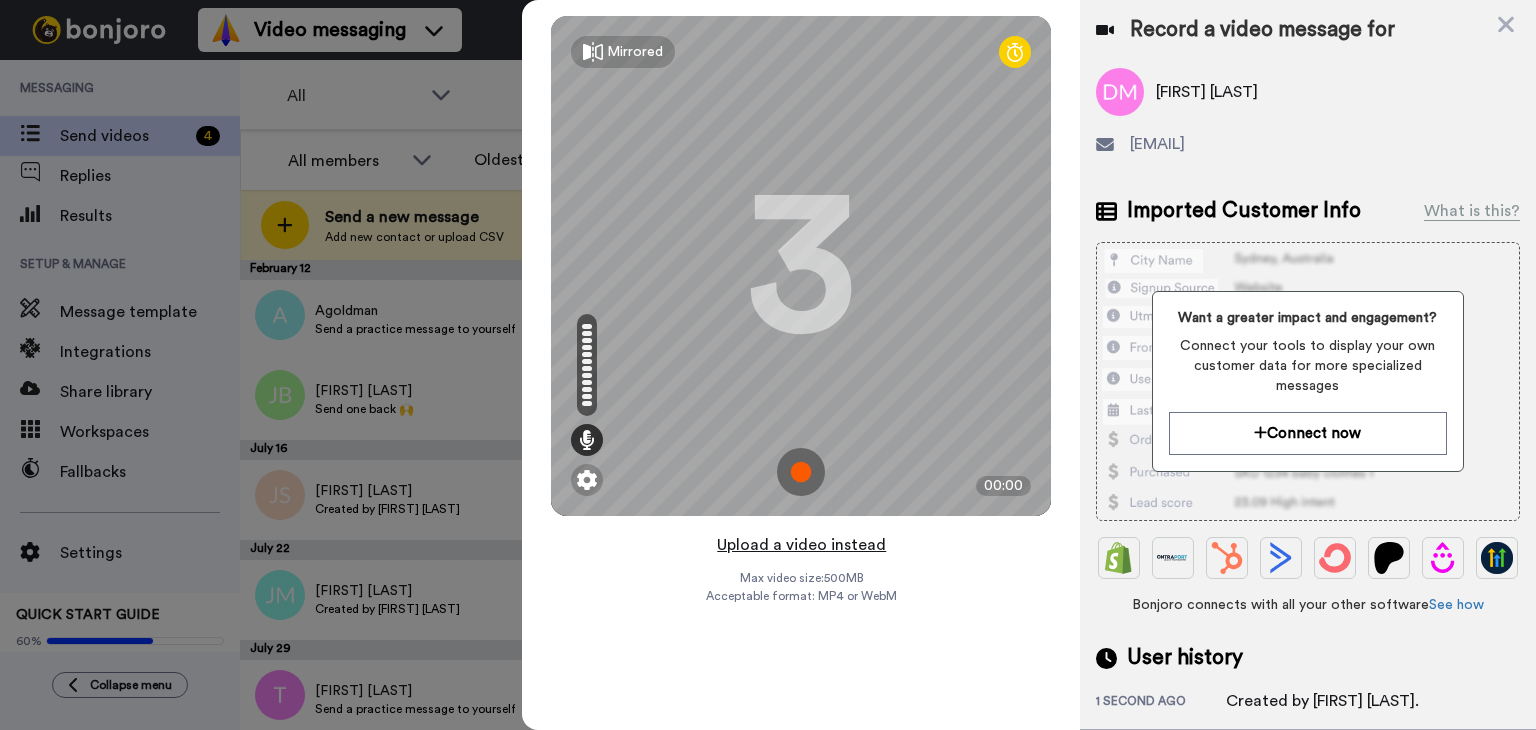 click on "Upload a video instead" at bounding box center (801, 545) 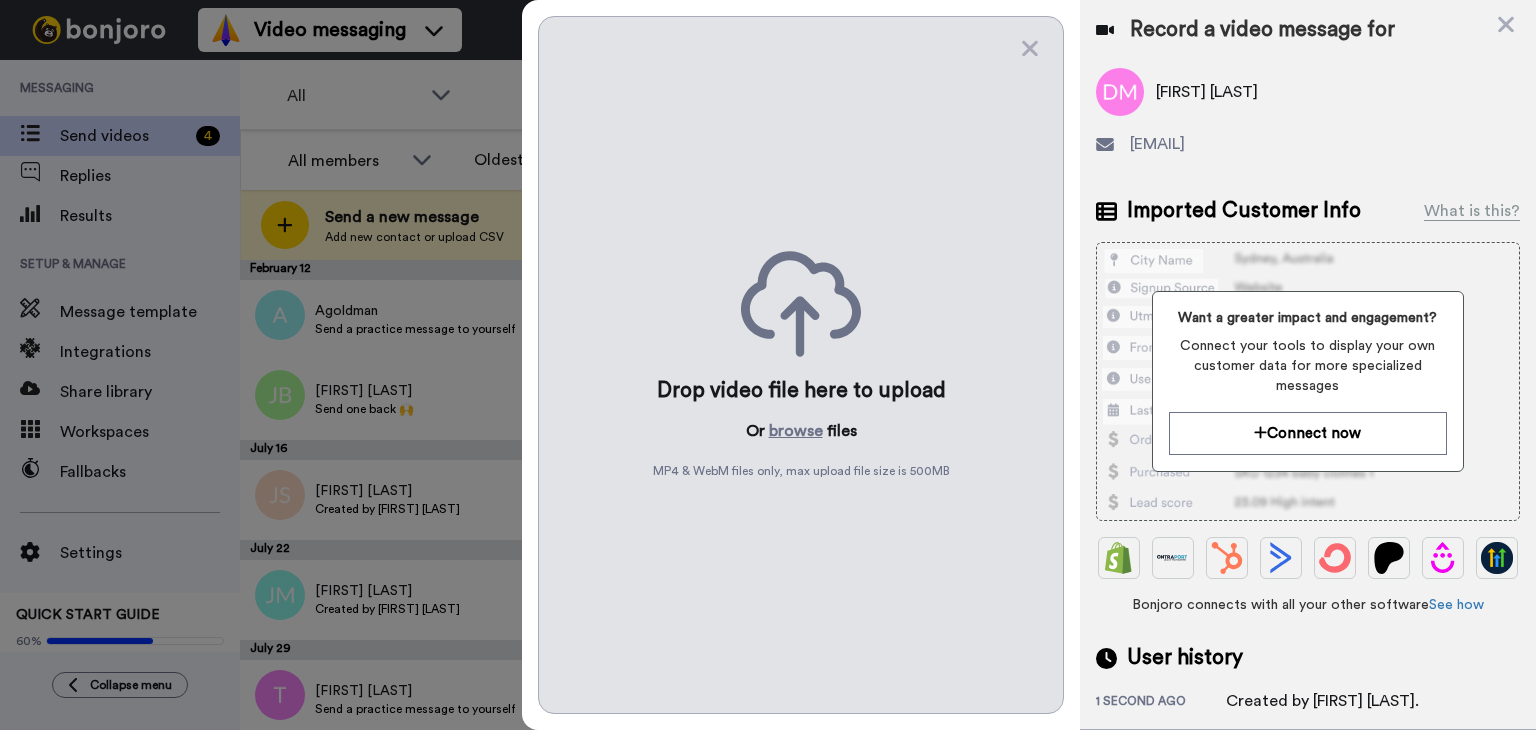 click on "Drop video file here to upload Or   browse   files MP4 & WebM files only, max upload file size is   500 MB" at bounding box center [801, 365] 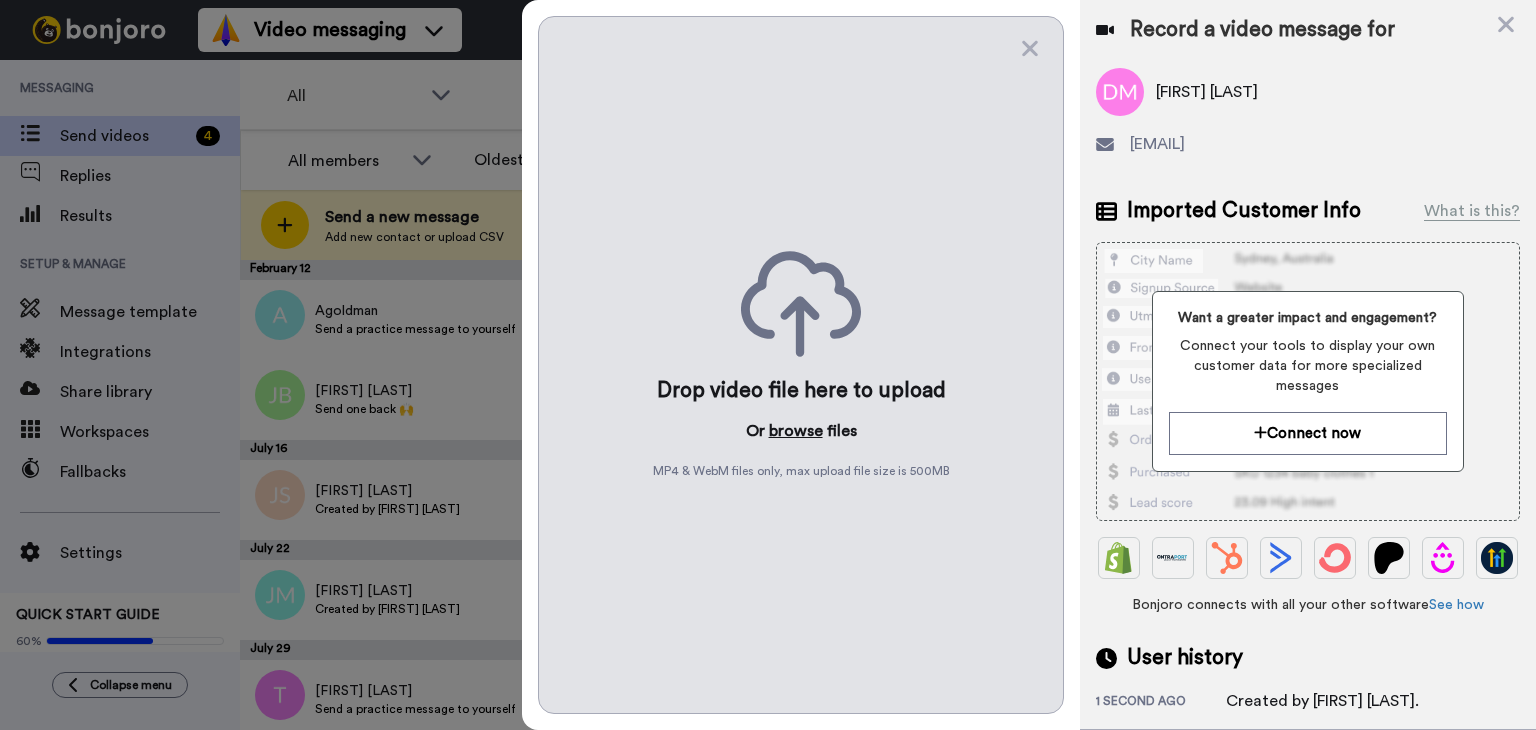 click on "browse" at bounding box center (796, 431) 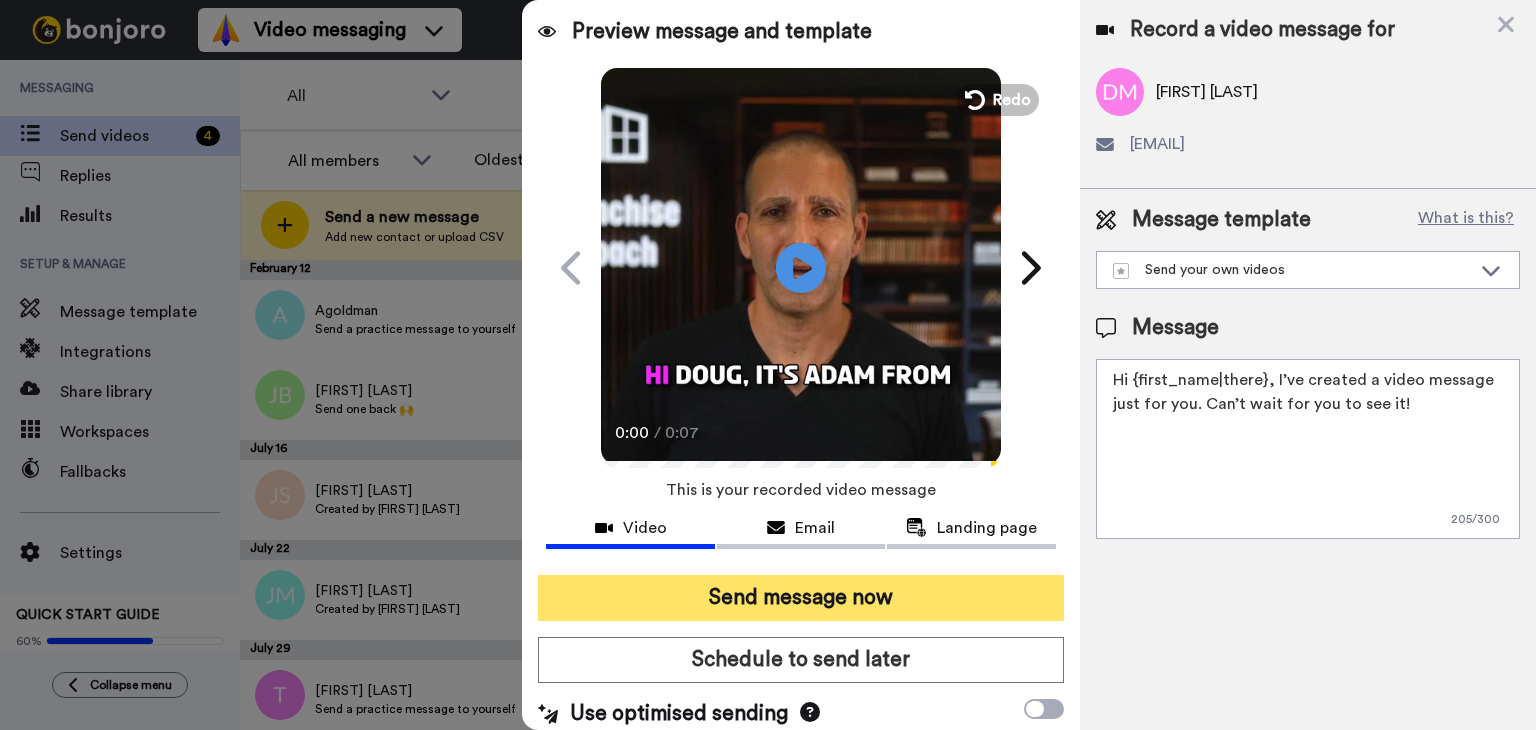 click on "Send message now" at bounding box center (801, 598) 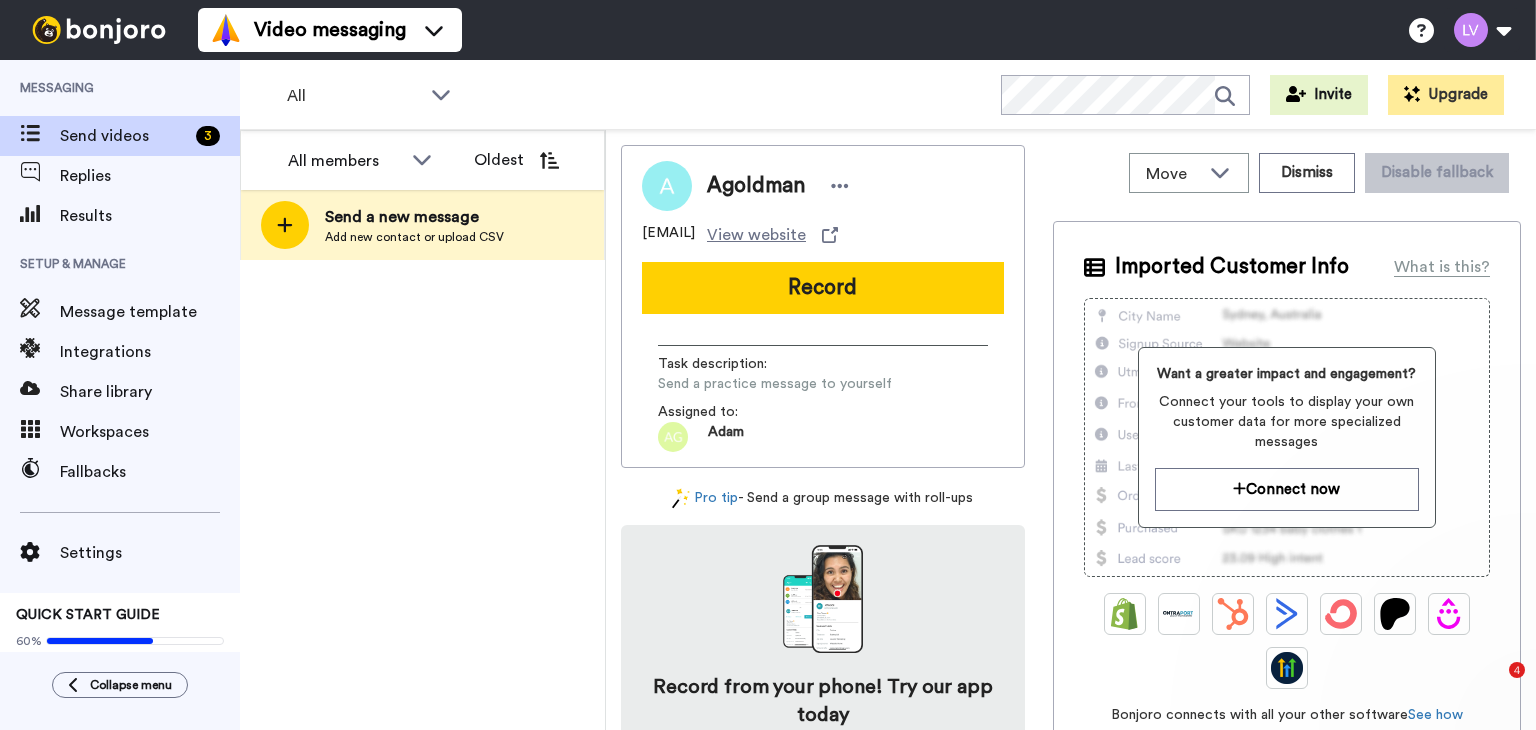 scroll, scrollTop: 0, scrollLeft: 0, axis: both 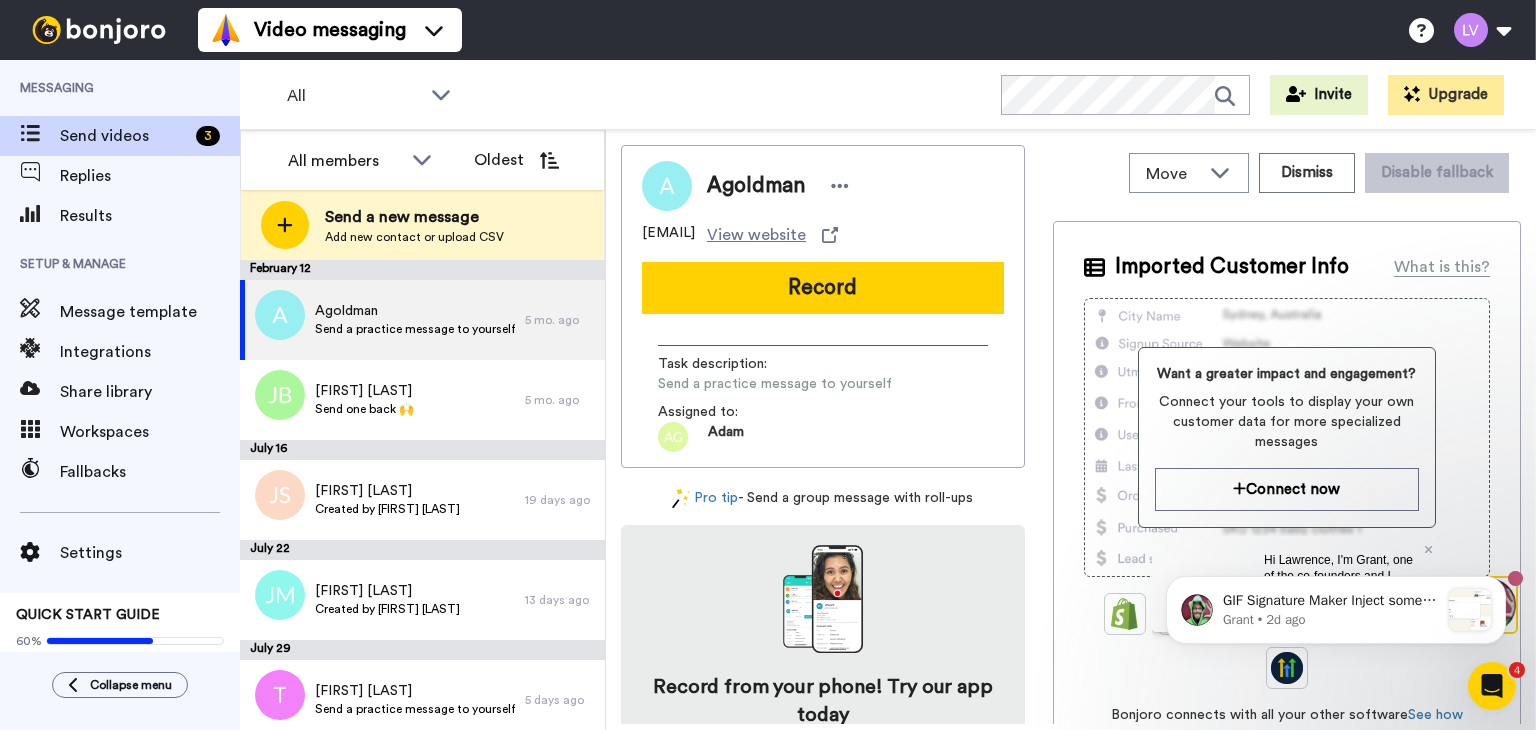 click on "Add new contact or upload CSV" at bounding box center [414, 237] 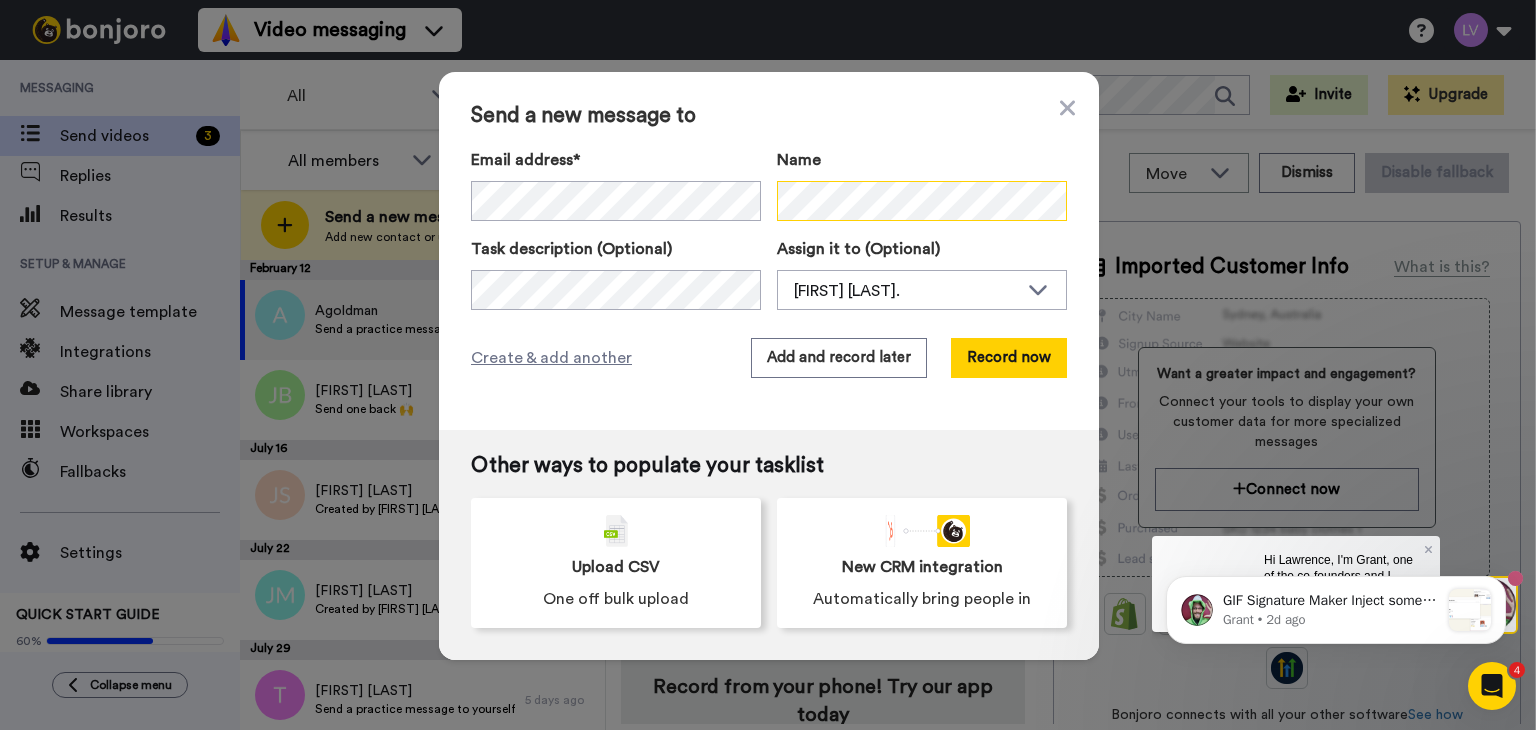 click on "Email address* Doug Morrison <morrison1dm@gmail.com> Jared Dyche <jared.r.dyche@gmail.com> Joe Bertolino <jbertolino@kw.com> Chad Simecek <Simeceksa@att.net> David Mathews <david@falconpartnersltd.com> Shawn Gurn <shawntgurn@gmail.com> John Grannis <grannisj@gmail.com> Vin Bernard <miamivinnie@gmail.com> Ali Baheri <alibaheri123@gmail.com> Paul Stuempel <quest@isoc.net> Dave Steinmetz <dave.steinmetz@svclnk.com> Ricky Pennisi <rickypennisi@gmail.com> Gjergj Ndoja <gndoja.us@gmail.com> Gregg Hinegardner <gregg@firstclasslawns.com> Dru Godwin, <dwgodwin@sbcglobal.net> Name" at bounding box center [769, 184] 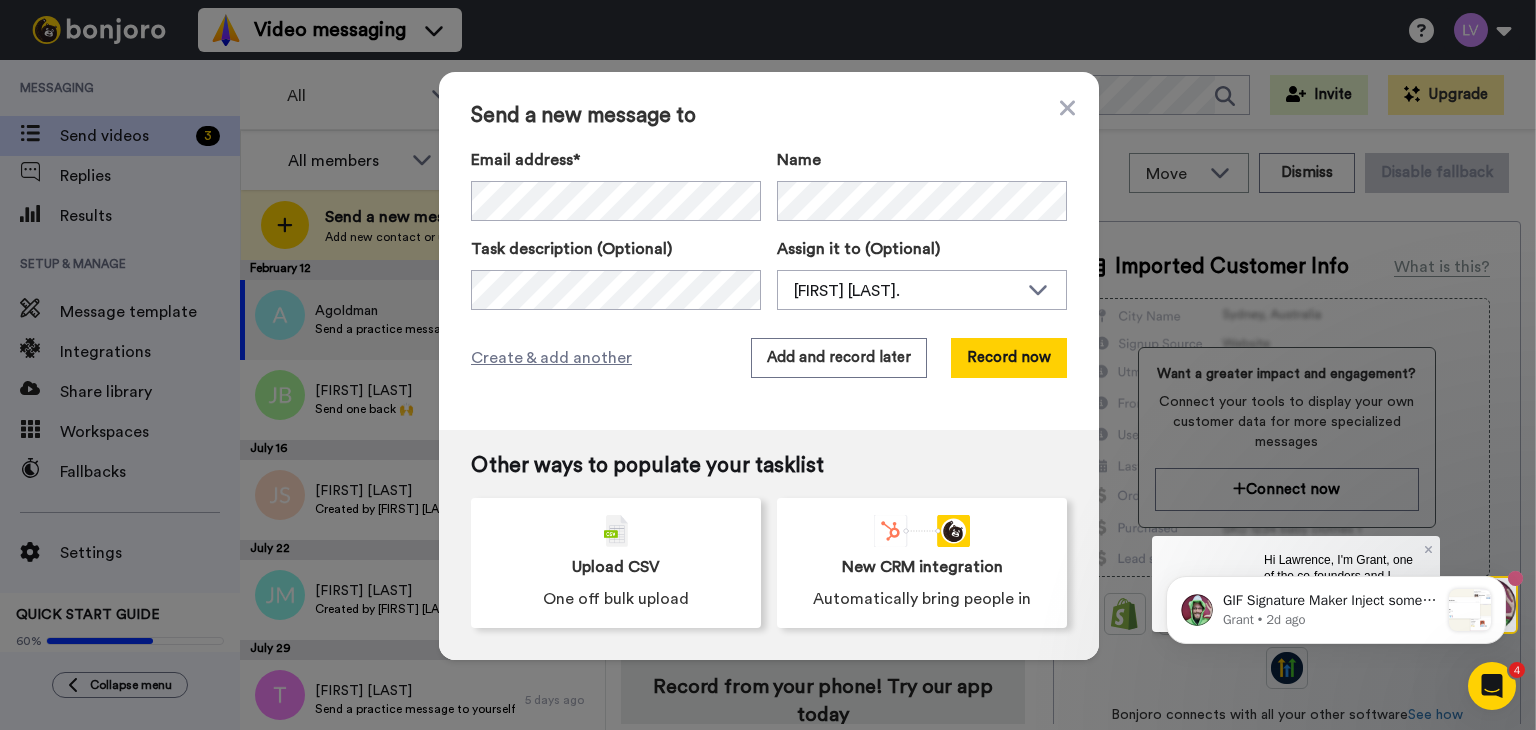 click on "Email address* Doug Morrison <morrison1dm@gmail.com> Jared Dyche <jared.r.dyche@gmail.com> Joe Bertolino <jbertolino@kw.com> Chad Simecek <Simeceksa@att.net> David Mathews <david@falconpartnersltd.com> Shawn Gurn <shawntgurn@gmail.com> John Grannis <grannisj@gmail.com> Vin Bernard <miamivinnie@gmail.com> Ali Baheri <alibaheri123@gmail.com> Paul Stuempel <quest@isoc.net> Dave Steinmetz <dave.steinmetz@svclnk.com> Ricky Pennisi <rickypennisi@gmail.com> Gjergj Ndoja <gndoja.us@gmail.com> Gregg Hinegardner <gregg@firstclasslawns.com> Dru Godwin, <dwgodwin@sbcglobal.net>" at bounding box center [616, 184] 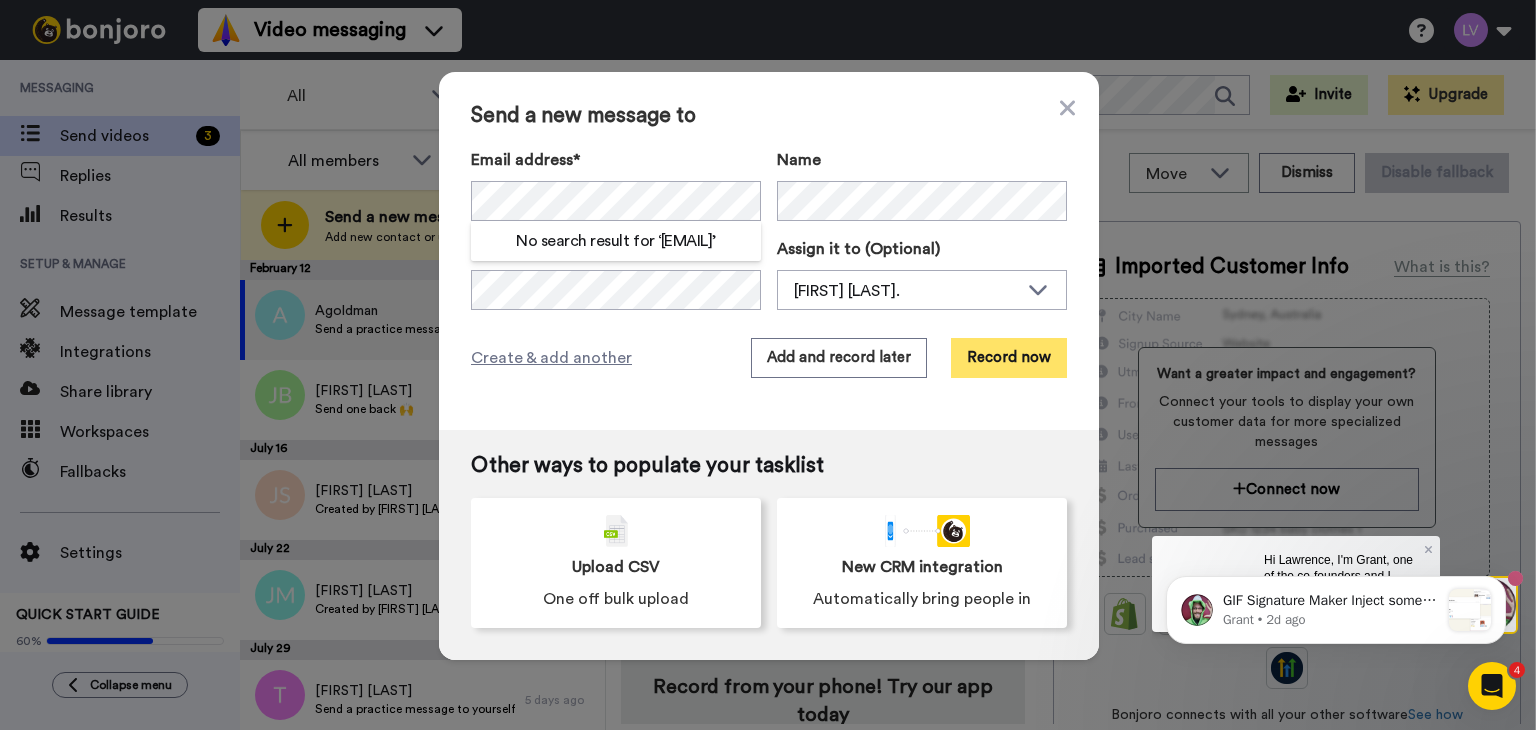 click on "Record now" at bounding box center (1009, 358) 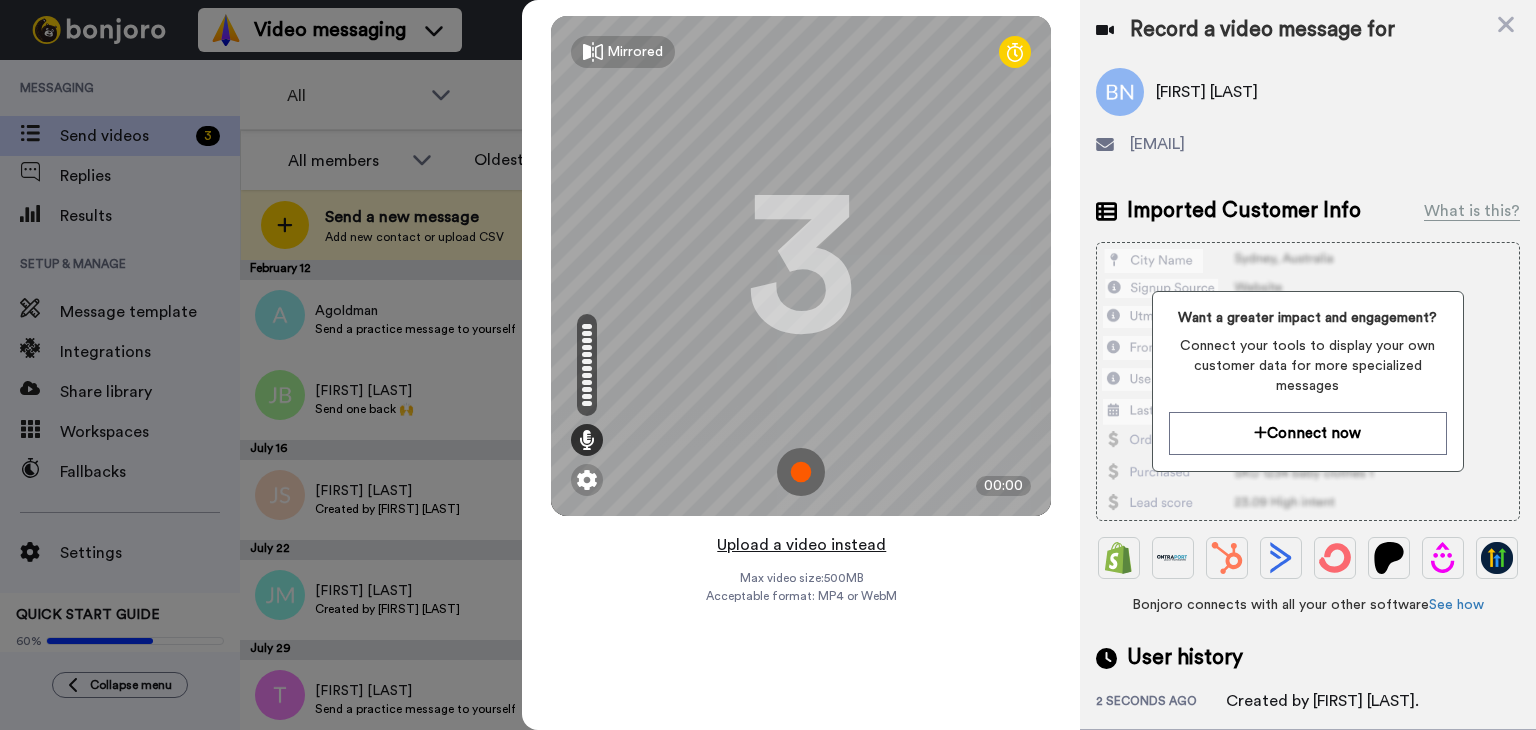click on "Upload a video instead" at bounding box center [801, 545] 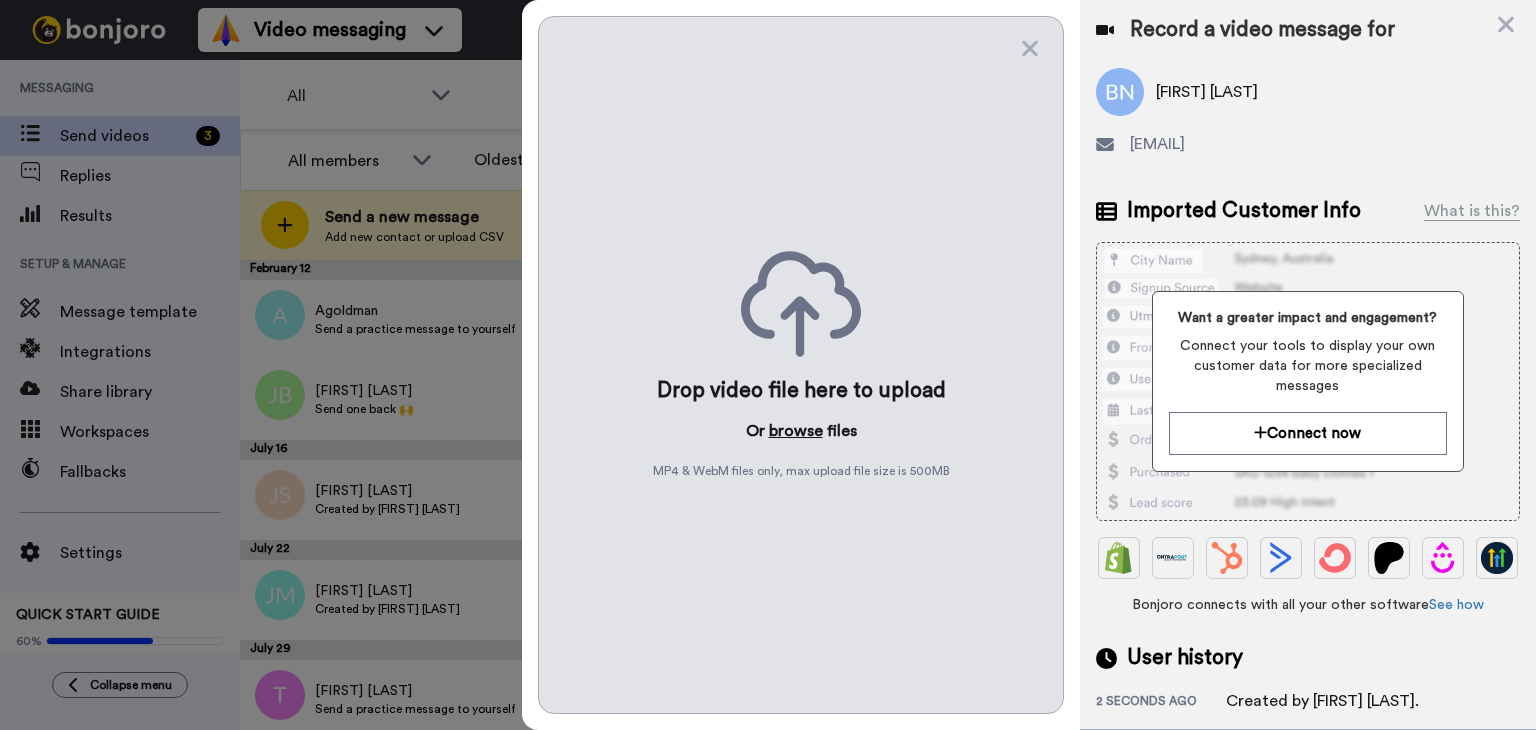 click on "browse" at bounding box center [796, 431] 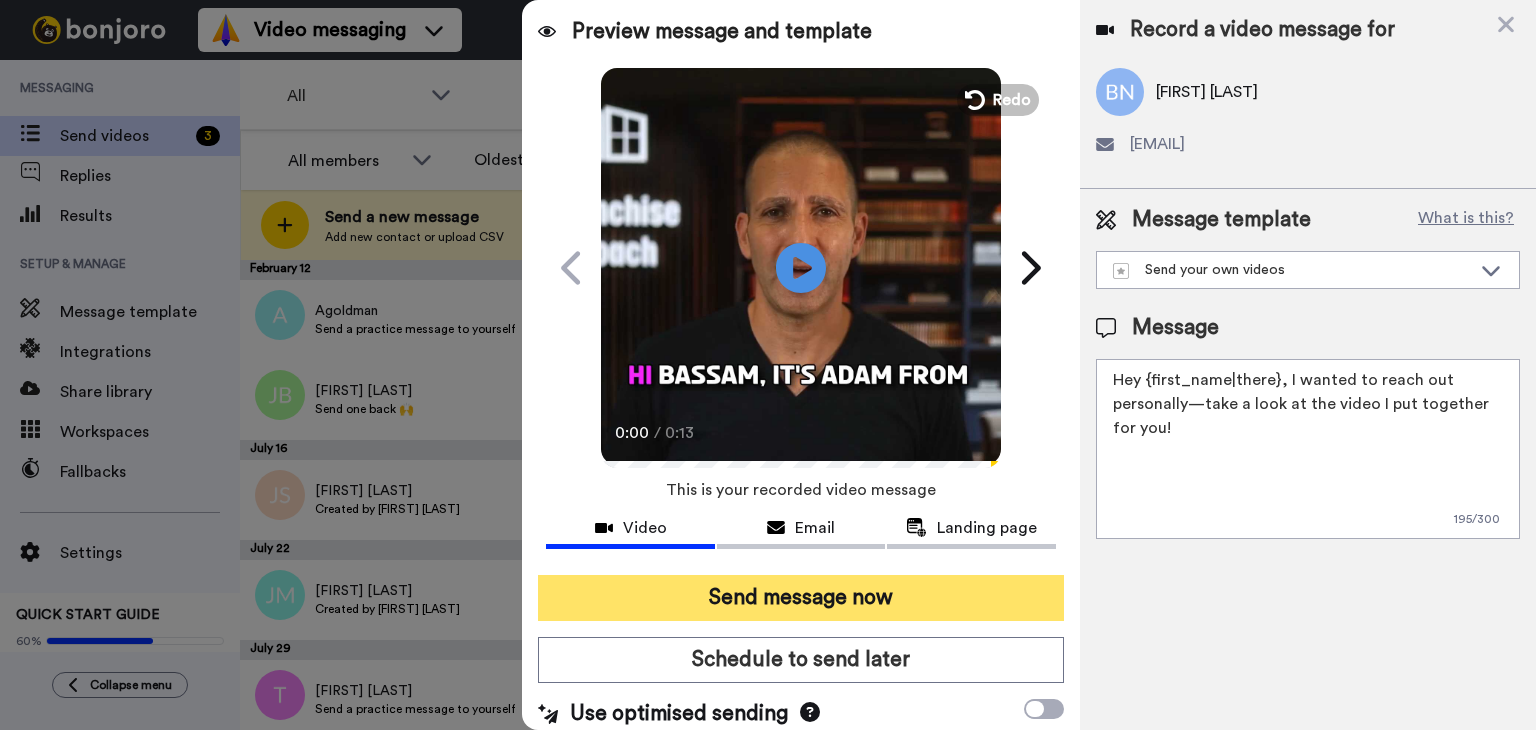 click on "Send message now" at bounding box center (801, 598) 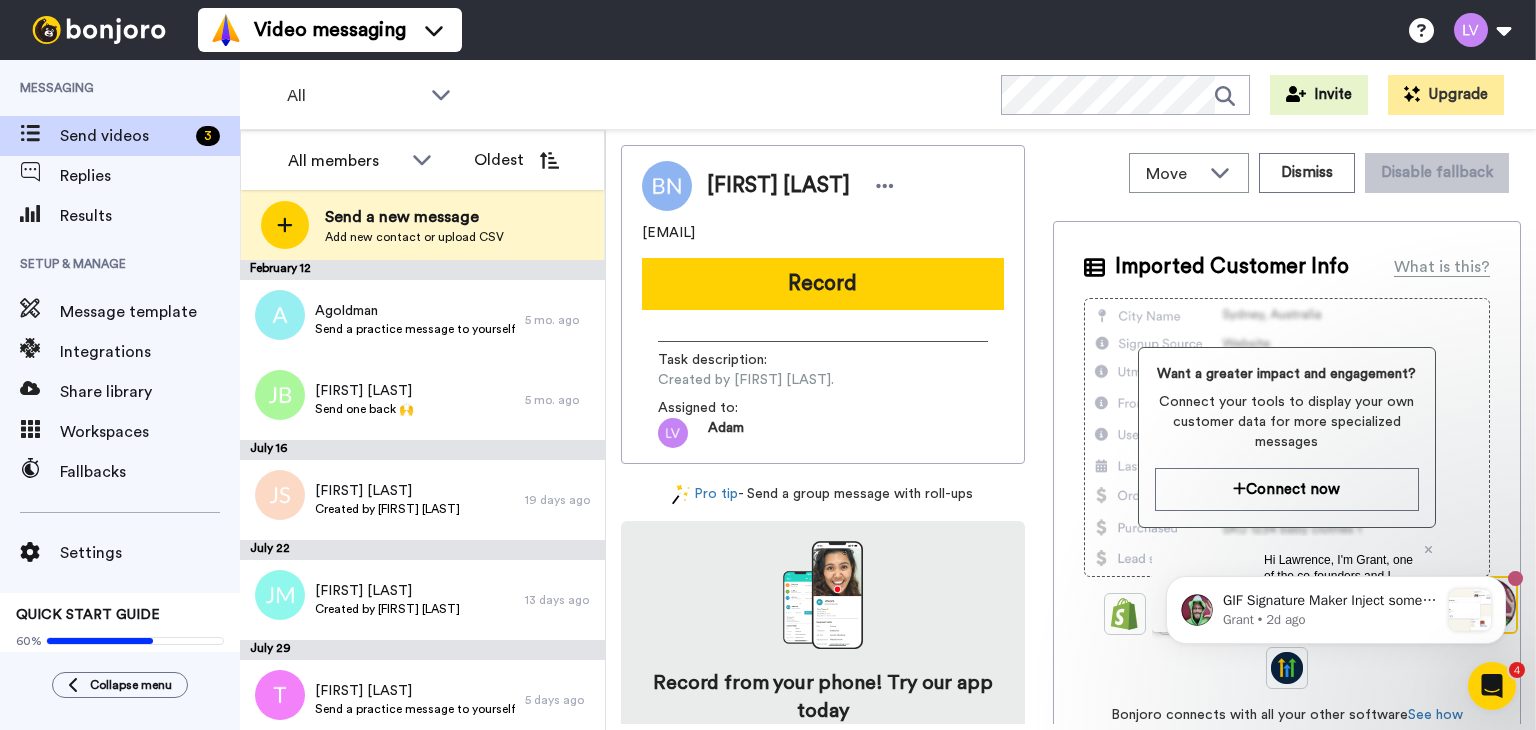 scroll, scrollTop: 0, scrollLeft: 0, axis: both 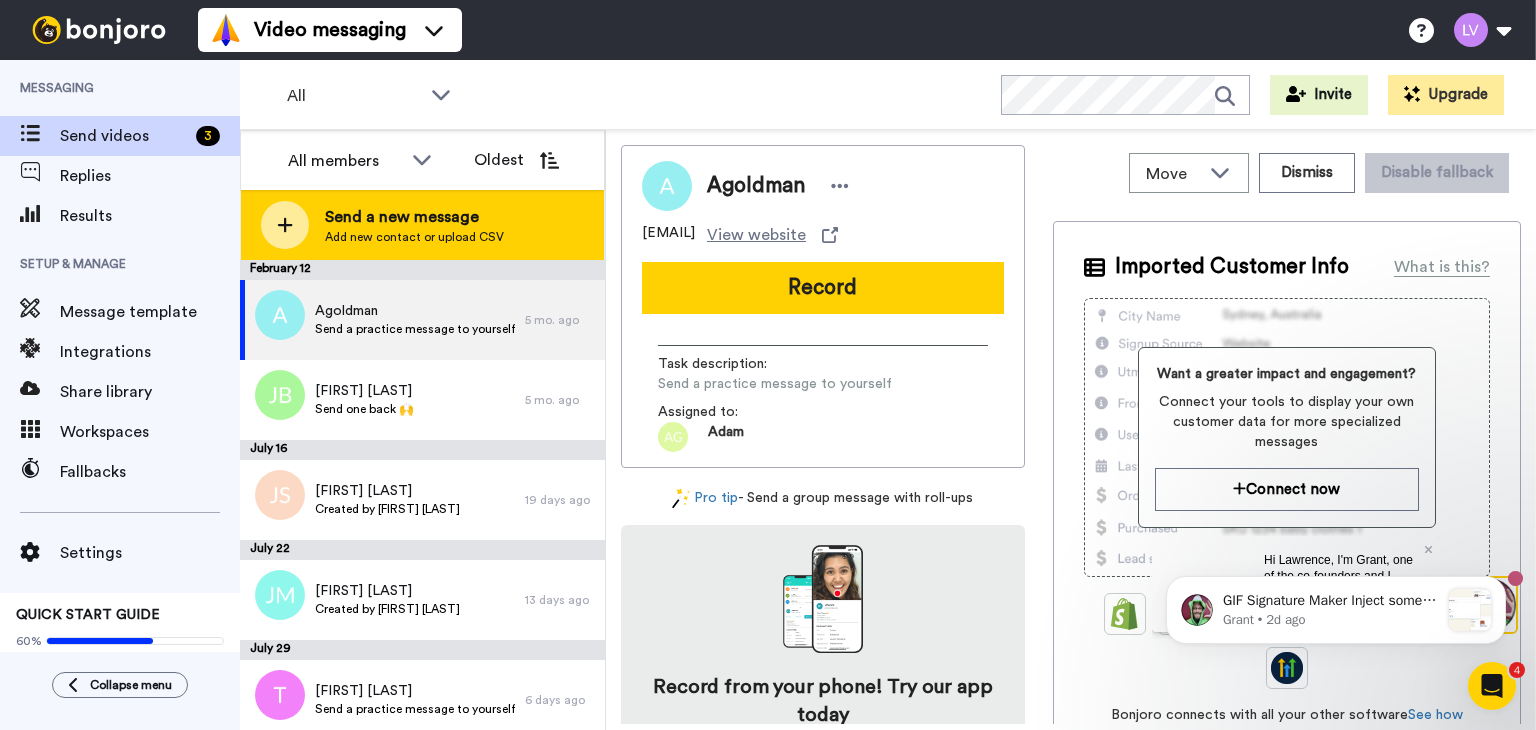 click on "Send a new message" at bounding box center (414, 217) 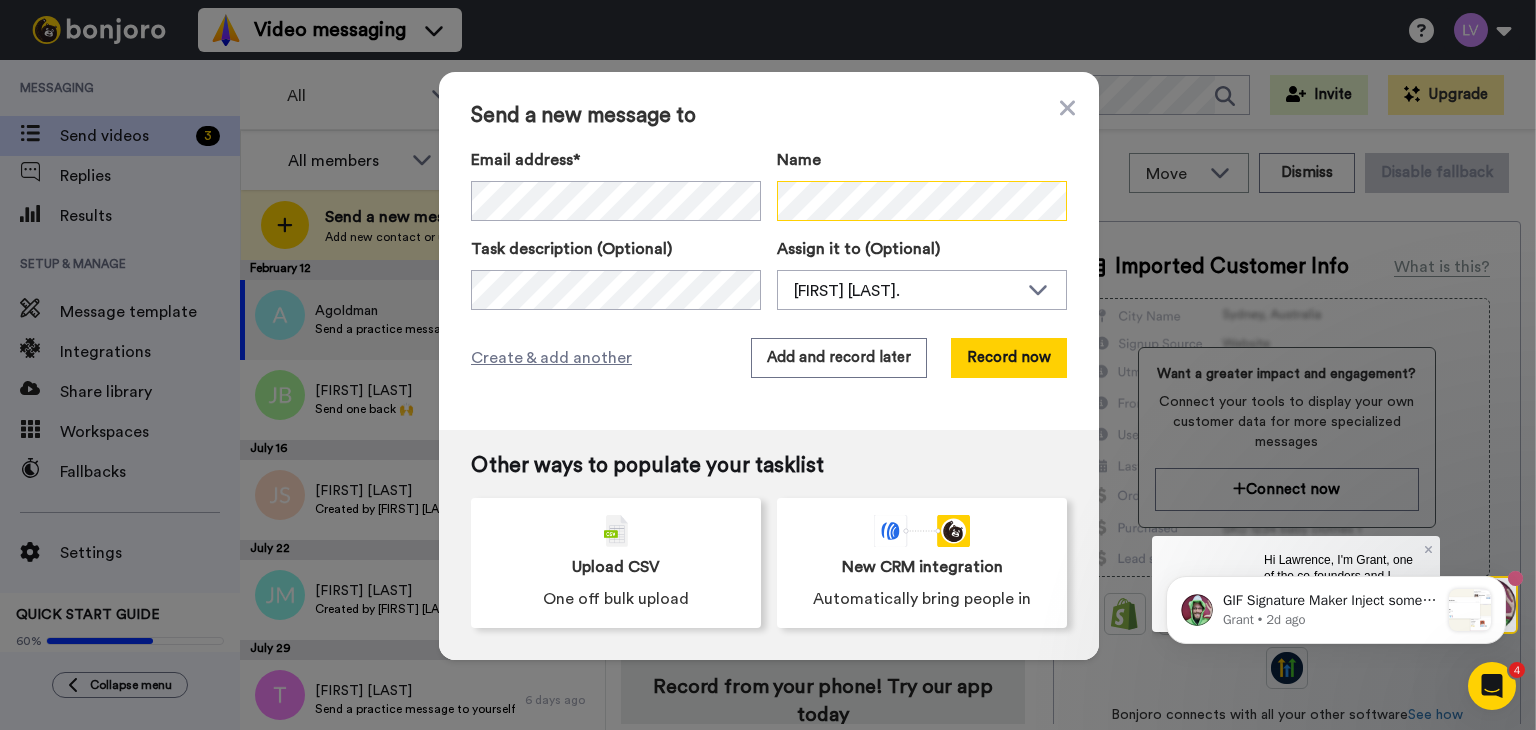 click on "Email address* Bassam Nagra <bassamnagra@hotmail.com> Doug Morrison <morrison1dm@gmail.com> Jared Dyche <jared.r.dyche@gmail.com> Joe Bertolino <jbertolino@kw.com> Chad Simecek <Simeceksa@att.net> David Mathews <david@falconpartnersltd.com> Shawn Gurn <shawntgurn@gmail.com> John Grannis <grannisj@gmail.com> Vin Bernard <miamivinnie@gmail.com> Ali Baheri <alibaheri123@gmail.com> Paul Stuempel <quest@isoc.net> Dave Steinmetz <dave.steinmetz@svclnk.com> Ricky Pennisi <rickypennisi@gmail.com> Gjergj Ndoja <gndoja.us@gmail.com> Gregg Hinegardner <gregg@firstclasslawns.com> Name" at bounding box center [769, 184] 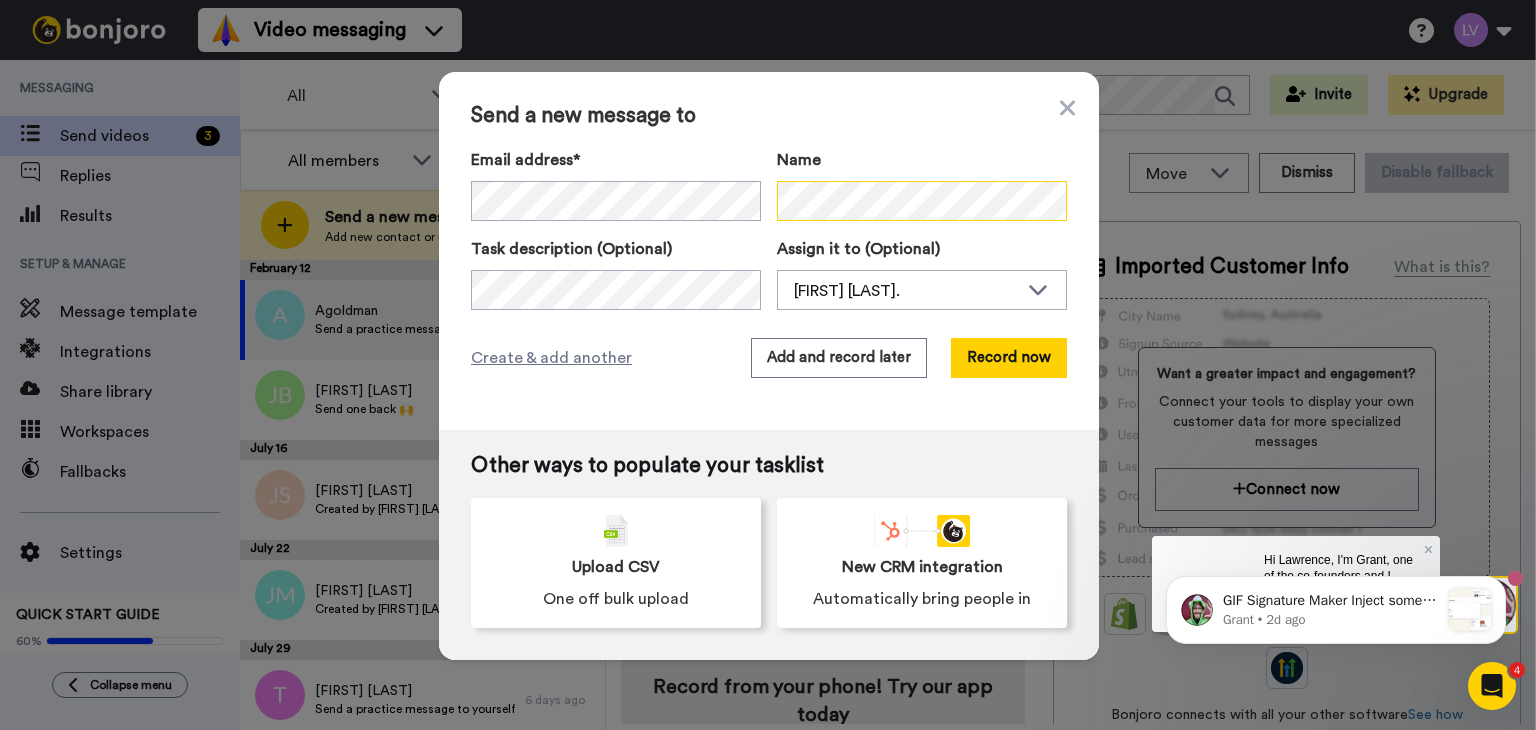 click on "Email address* Bassam Nagra <bassamnagra@hotmail.com> Doug Morrison <morrison1dm@gmail.com> Jared Dyche <jared.r.dyche@gmail.com> Joe Bertolino <jbertolino@kw.com> Chad Simecek <Simeceksa@att.net> David Mathews <david@falconpartnersltd.com> Shawn Gurn <shawntgurn@gmail.com> John Grannis <grannisj@gmail.com> Vin Bernard <miamivinnie@gmail.com> Ali Baheri <alibaheri123@gmail.com> Paul Stuempel <quest@isoc.net> Dave Steinmetz <dave.steinmetz@svclnk.com> Ricky Pennisi <rickypennisi@gmail.com> Gjergj Ndoja <gndoja.us@gmail.com> Gregg Hinegardner <gregg@firstclasslawns.com> Name" at bounding box center [769, 184] 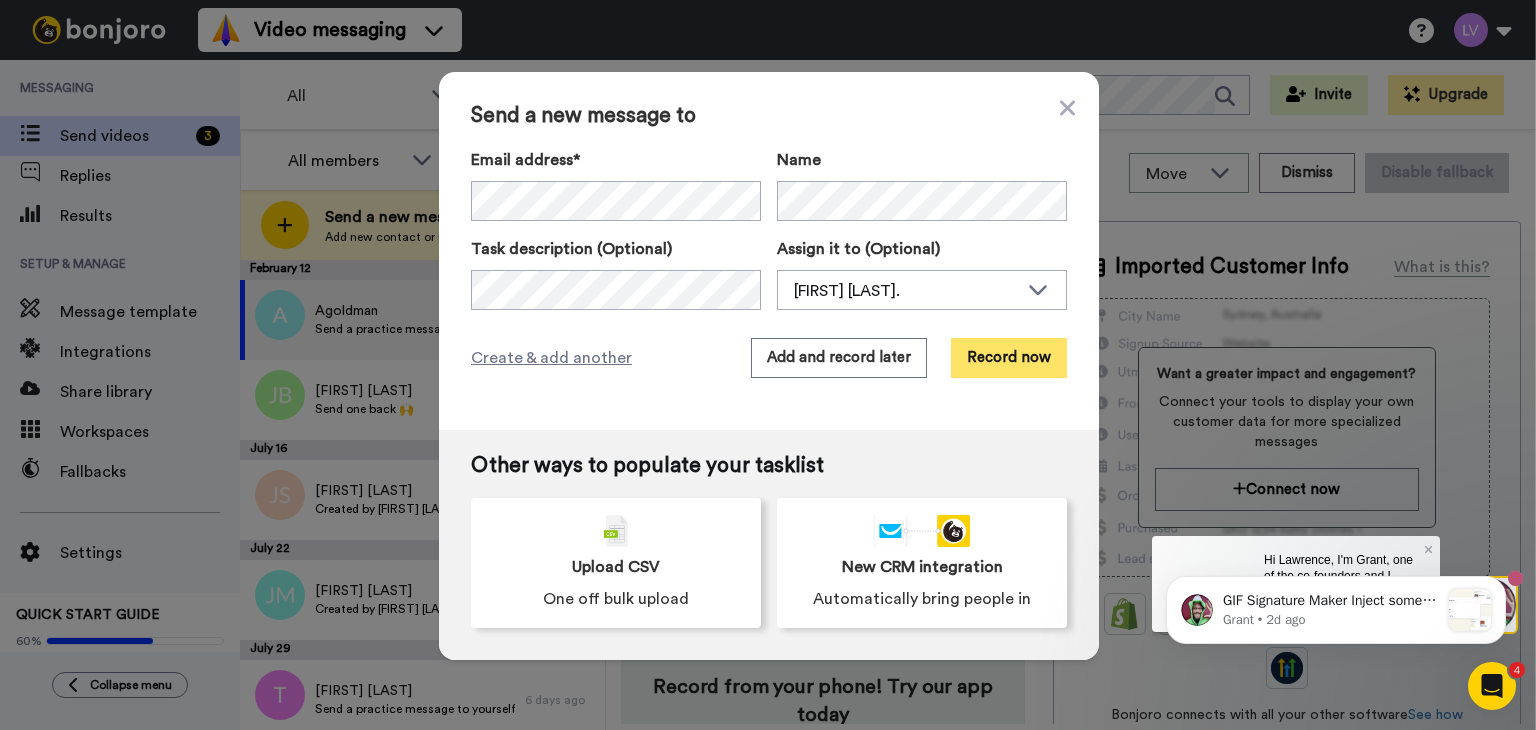click on "Record now" at bounding box center [1009, 358] 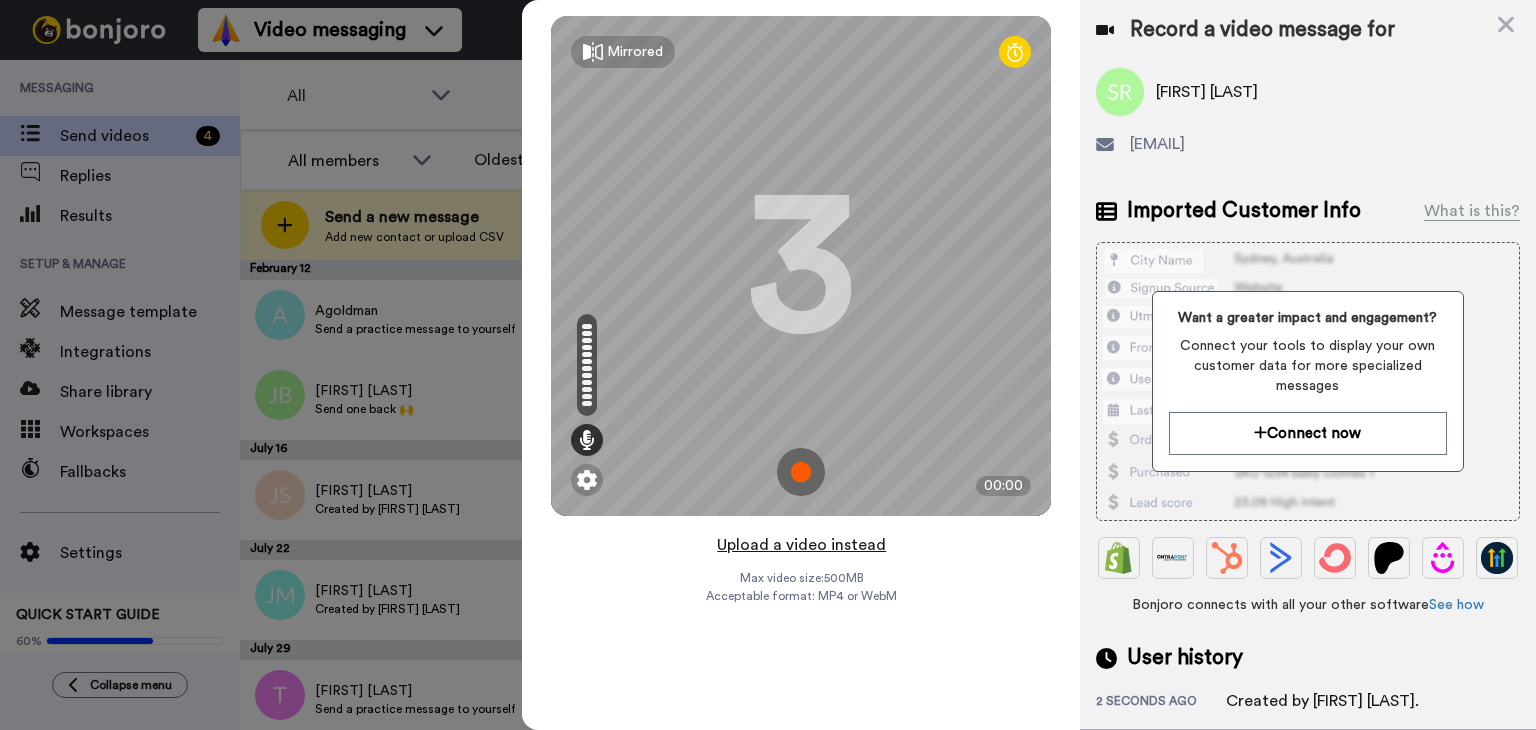 click on "Upload a video instead" at bounding box center [801, 545] 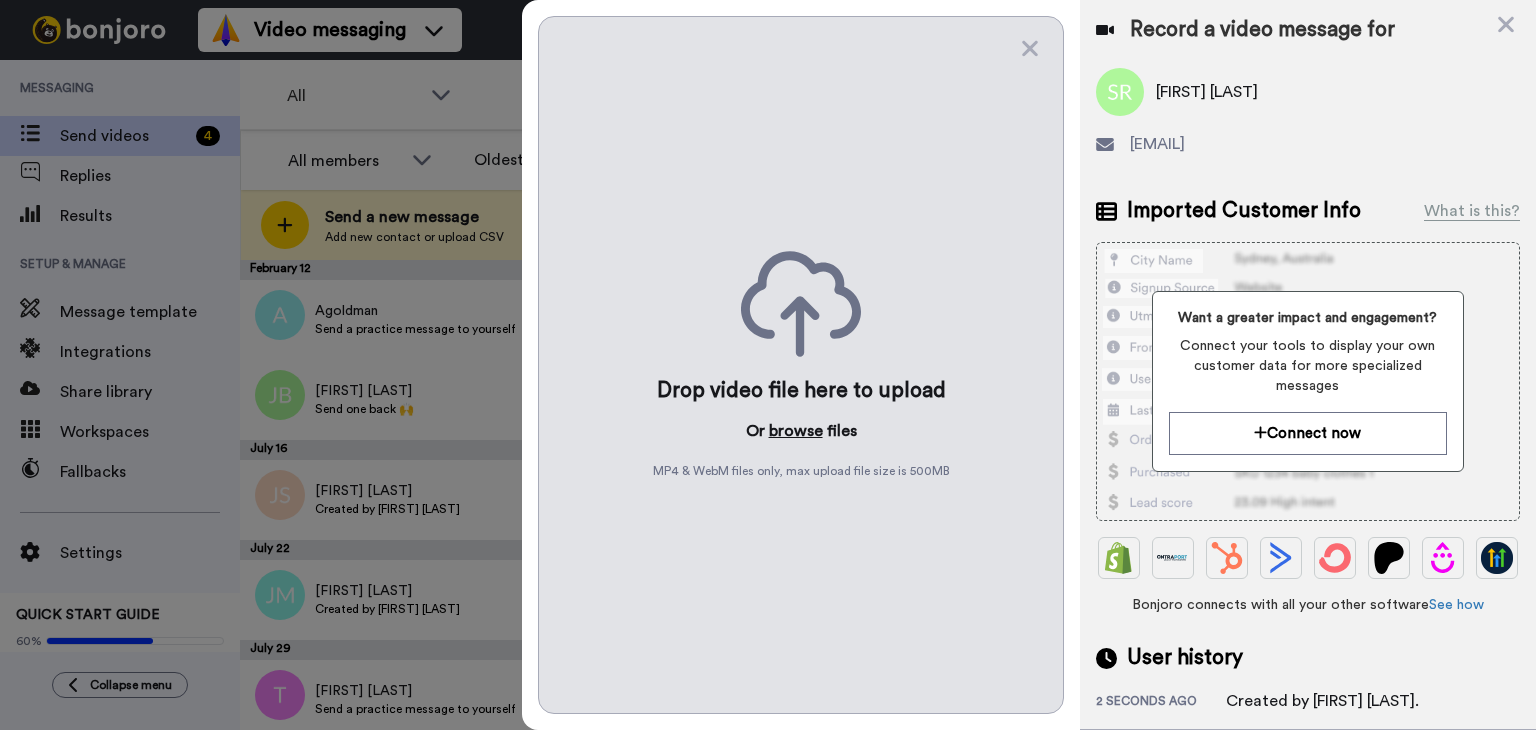 click on "browse" at bounding box center [796, 431] 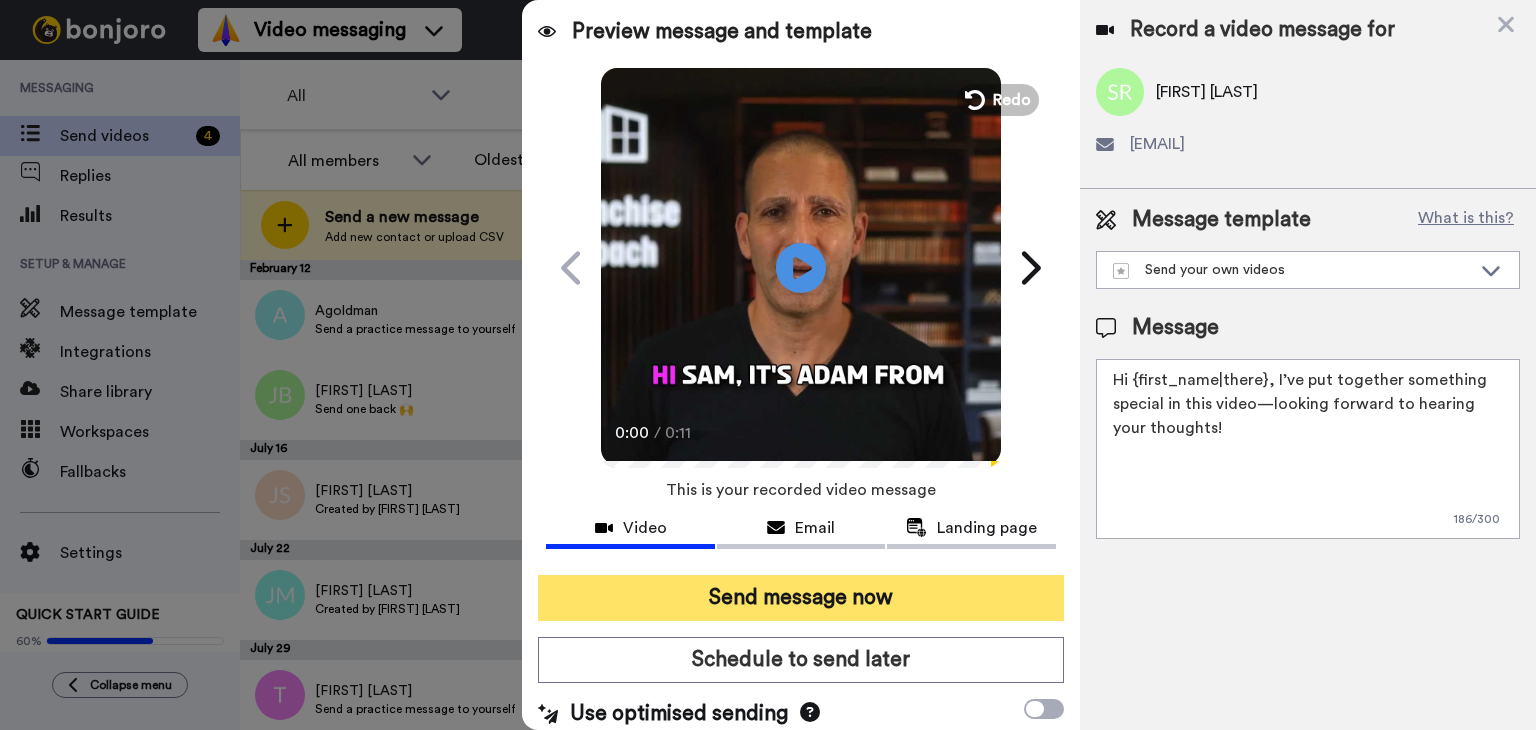 click on "Send message now" at bounding box center (801, 598) 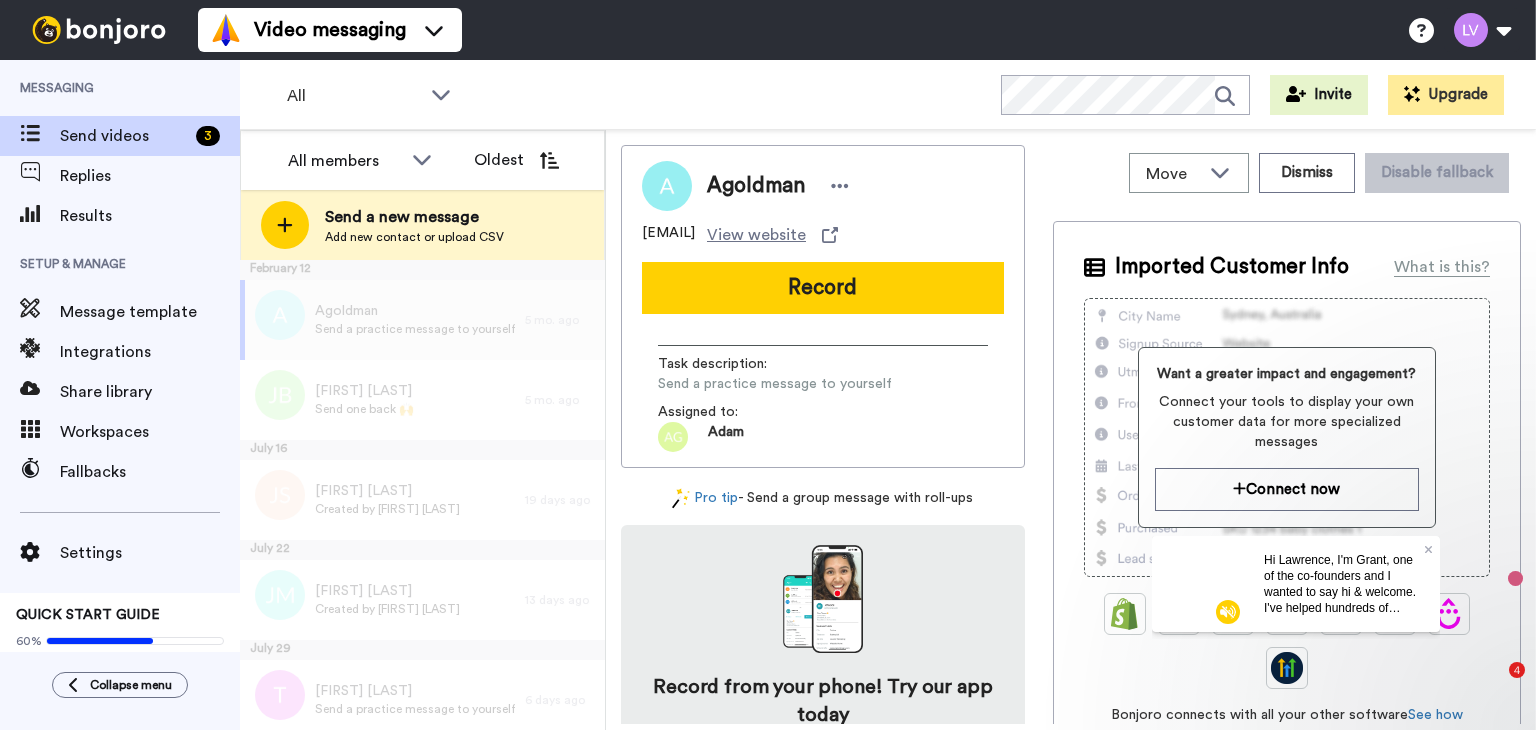 scroll, scrollTop: 0, scrollLeft: 0, axis: both 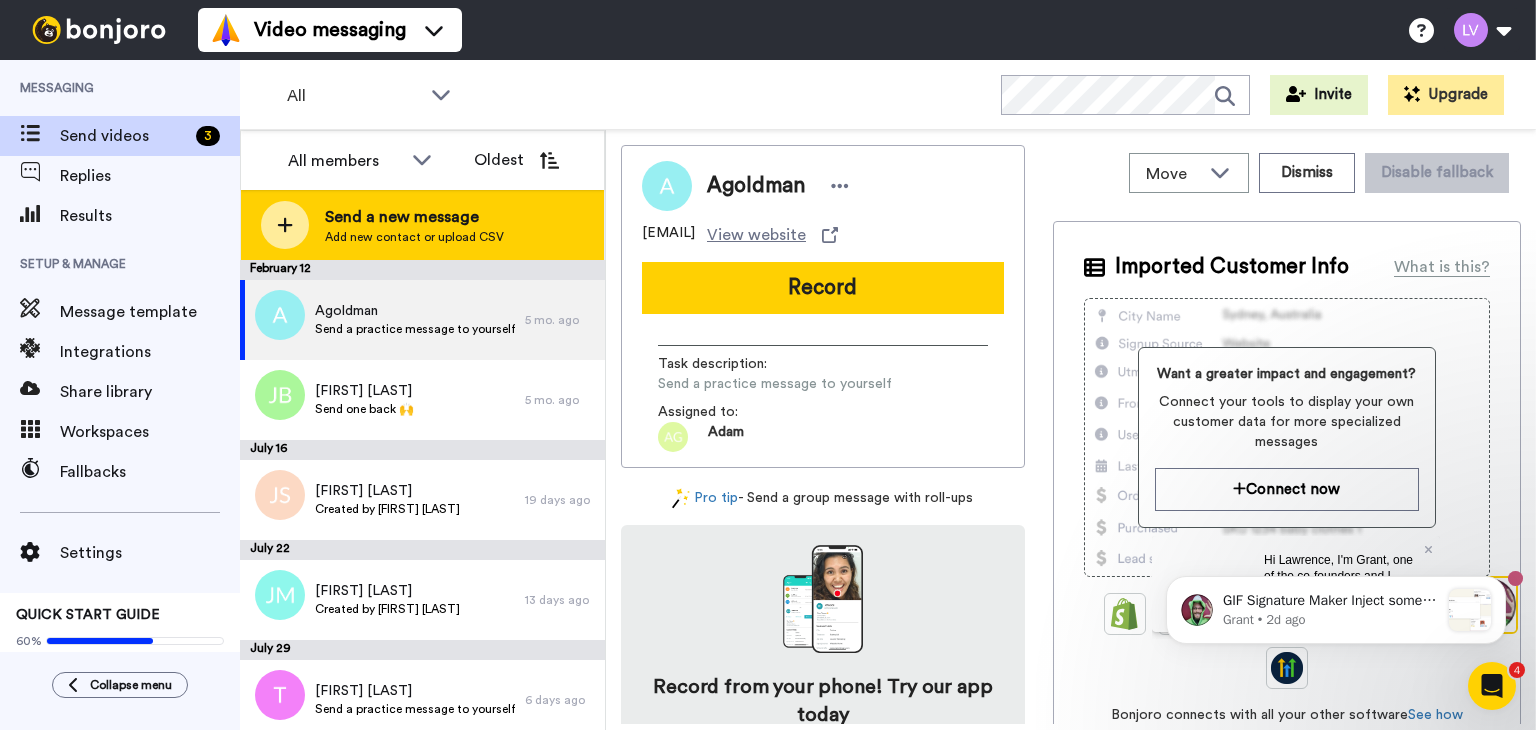 click on "Send a new message" at bounding box center (414, 217) 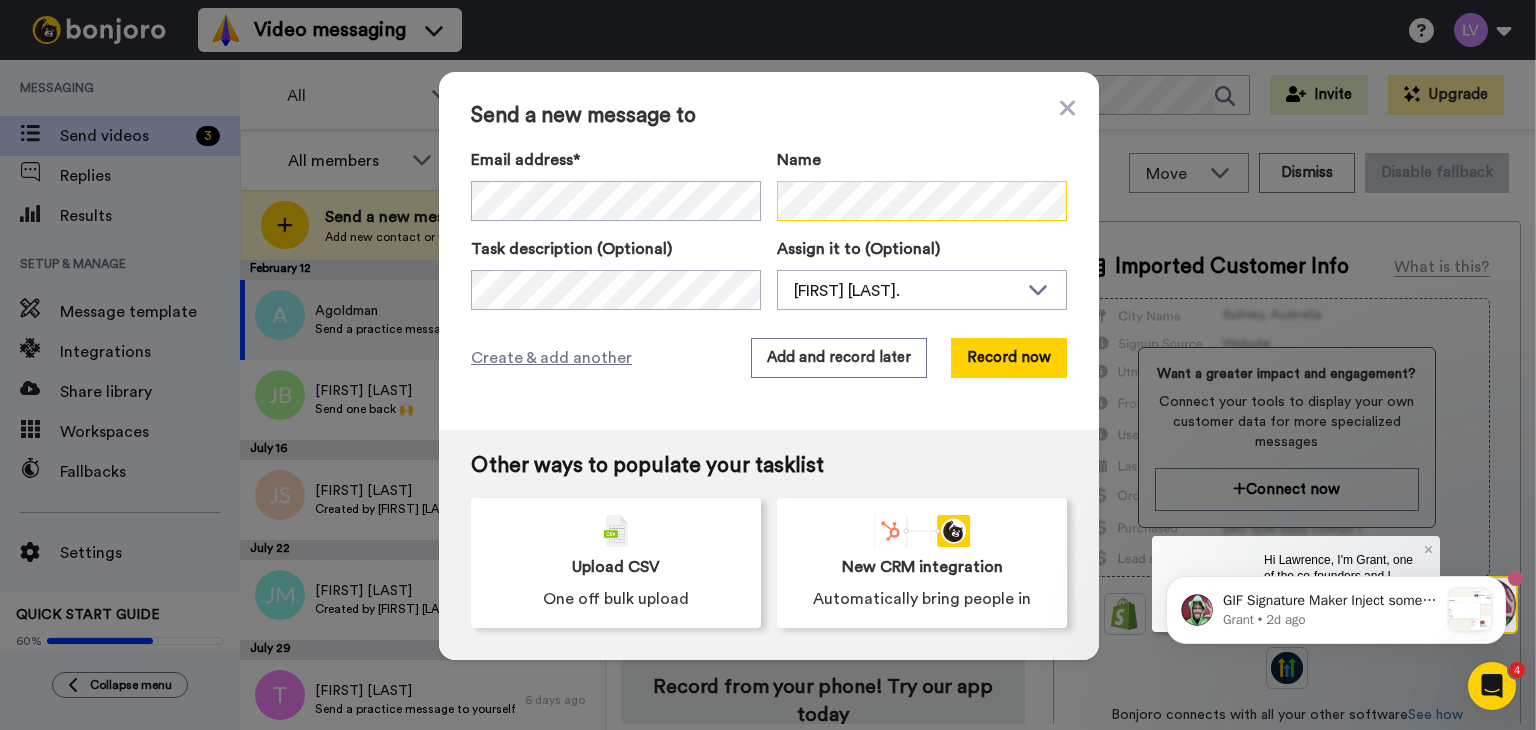 click on "Email address* Sam Rafidia <srafidia@yahoo.com> Bassam Nagra <bassamnagra@hotmail.com> Doug Morrison <morrison1dm@gmail.com> Jared Dyche <jared.r.dyche@gmail.com> Joe Bertolino <jbertolino@kw.com> Chad Simecek <Simeceksa@att.net> David Mathews <david@falconpartnersltd.com> Shawn Gurn <shawntgurn@gmail.com> John Grannis <grannisj@gmail.com> Vin Bernard <miamivinnie@gmail.com> Ali Baheri <alibaheri123@gmail.com> Paul Stuempel <quest@isoc.net> Dave Steinmetz <dave.steinmetz@svclnk.com> Ricky Pennisi <rickypennisi@gmail.com> Gjergj Ndoja <gndoja.us@gmail.com> Name" at bounding box center [769, 184] 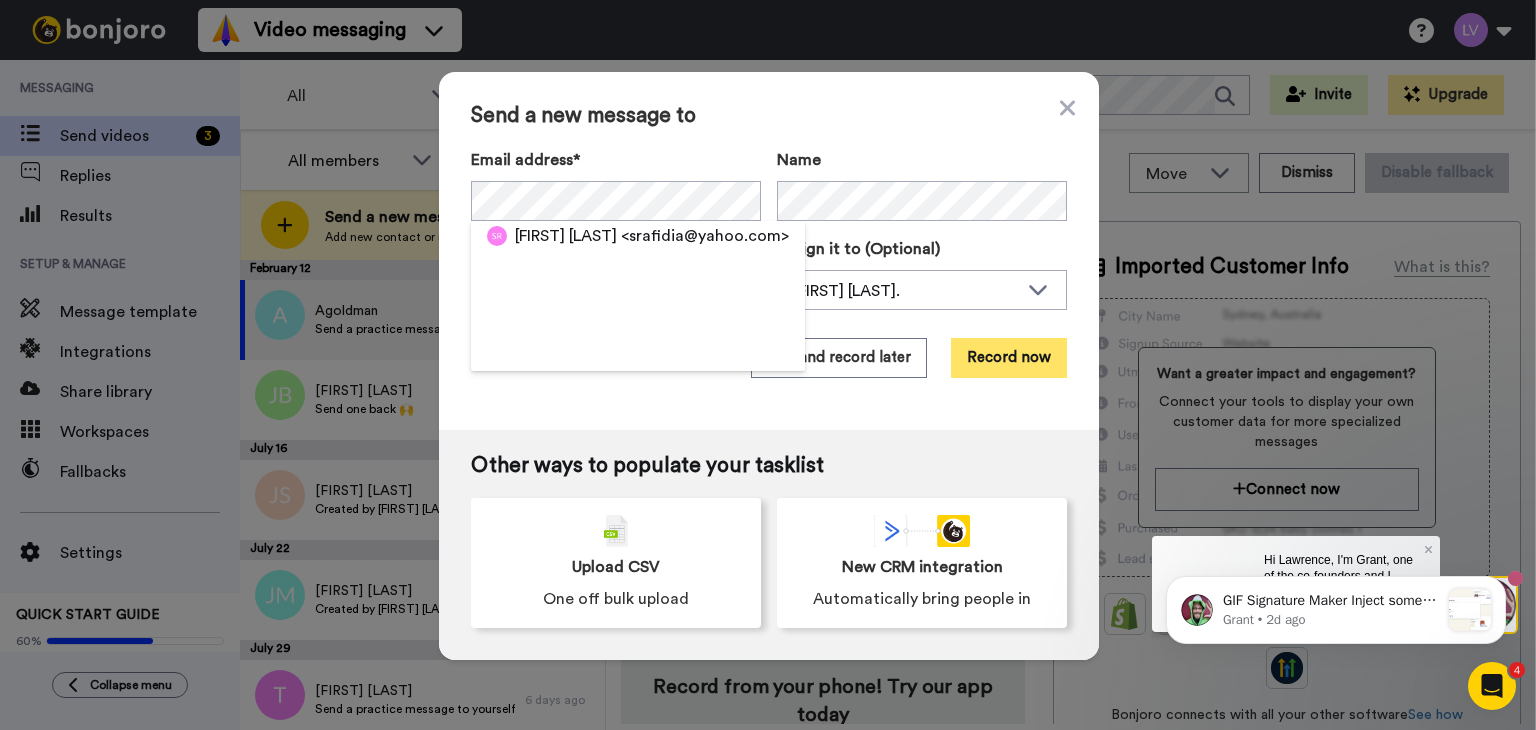 click on "Record now" at bounding box center (1009, 358) 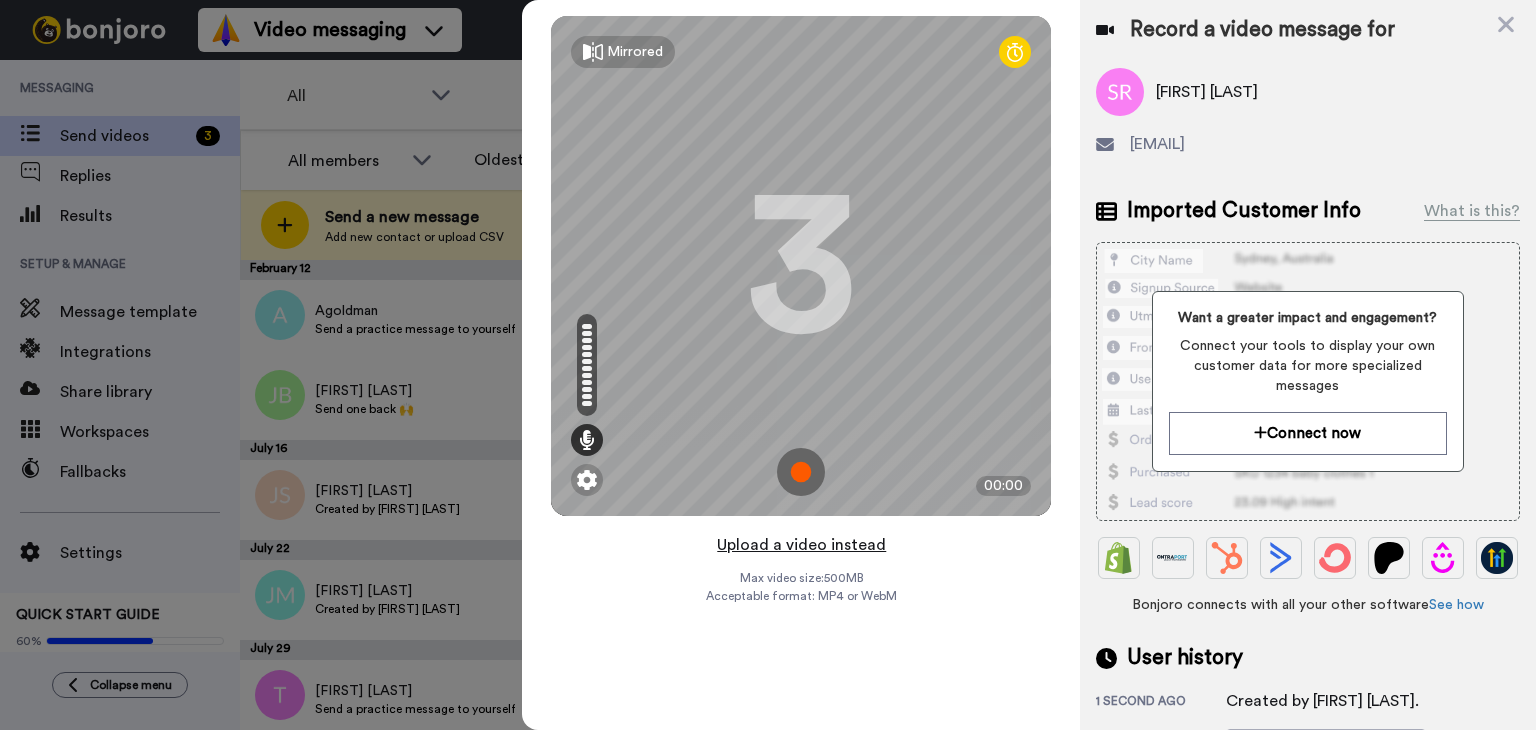 click on "Upload a video instead" at bounding box center [801, 545] 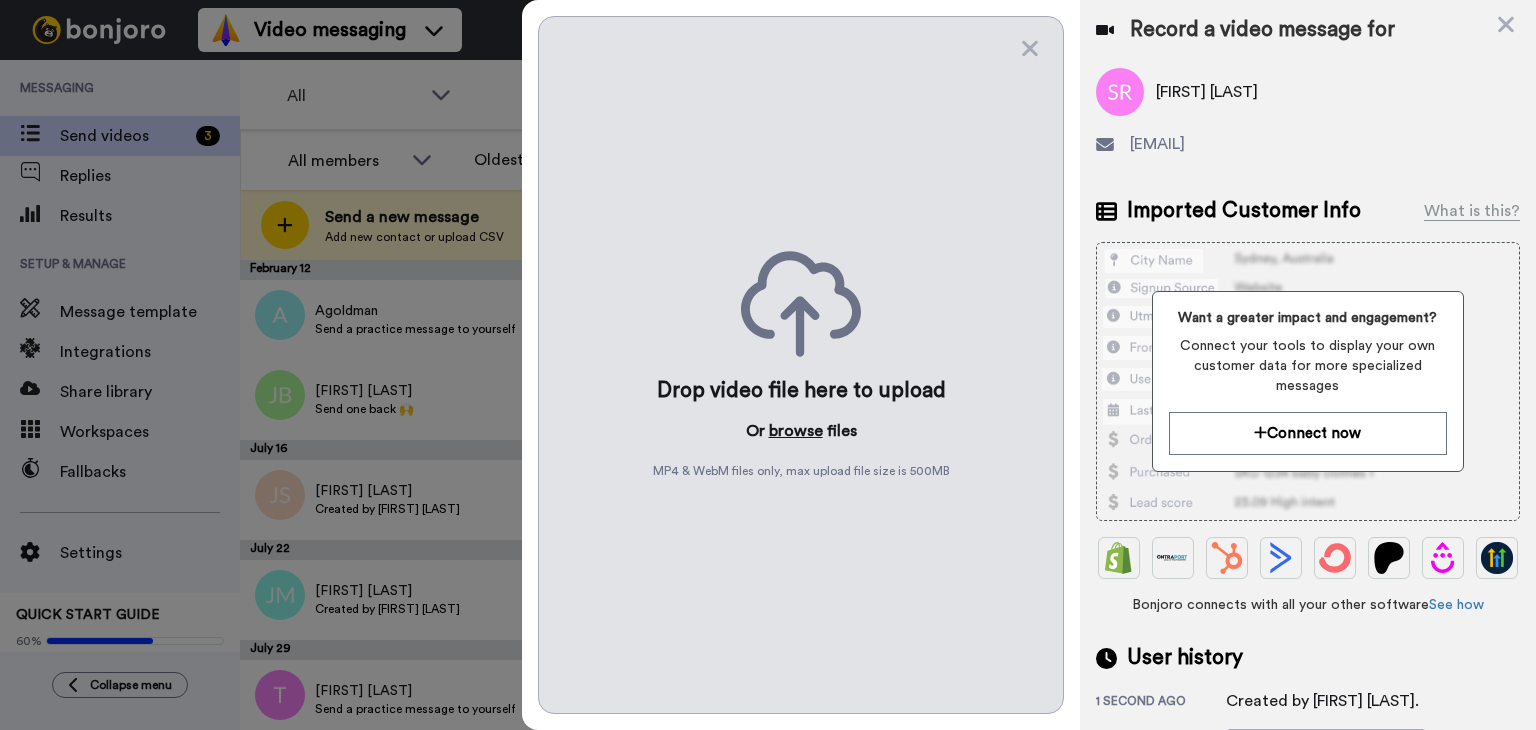 click on "browse" at bounding box center [796, 431] 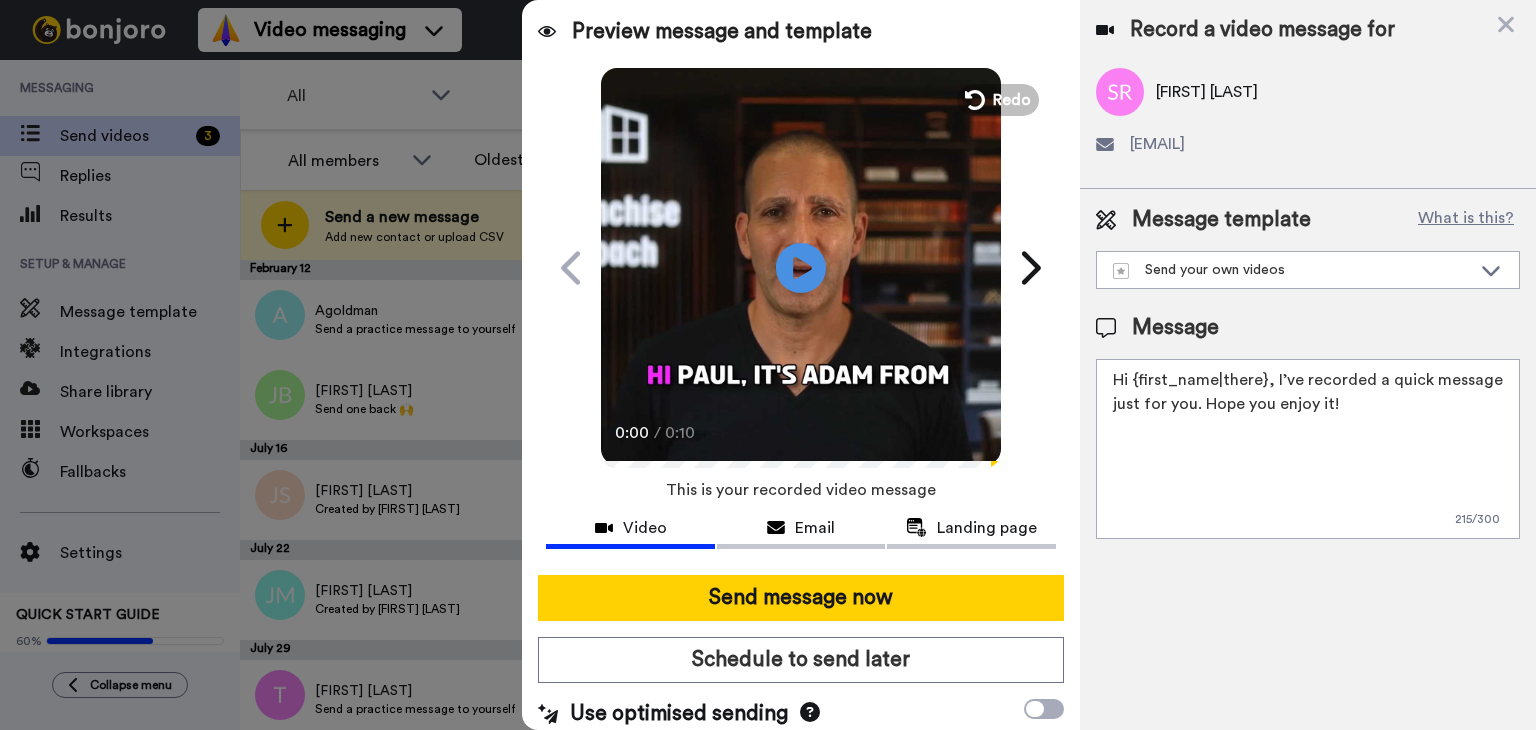 drag, startPoint x: 896, startPoint y: 611, endPoint x: 860, endPoint y: 553, distance: 68.26419 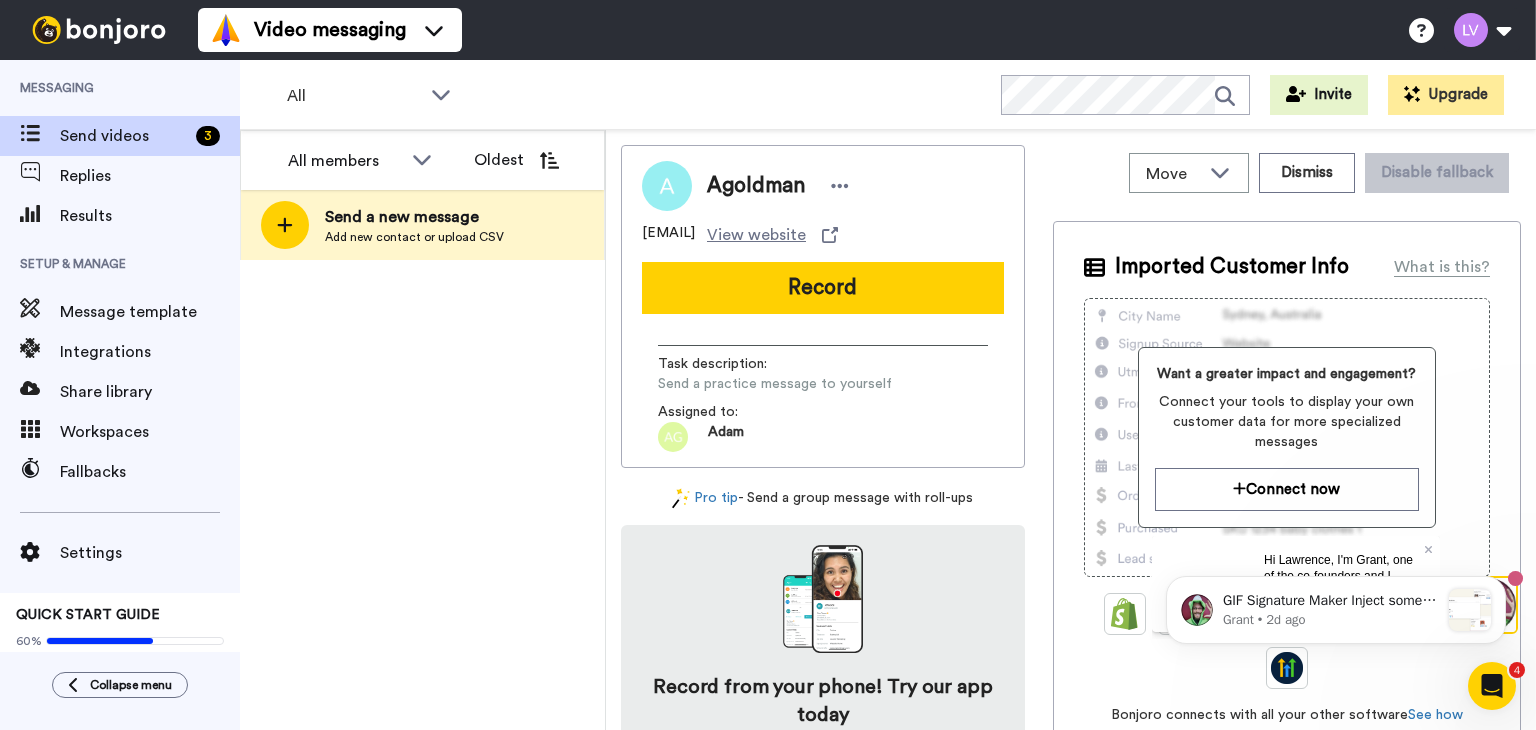 scroll, scrollTop: 0, scrollLeft: 0, axis: both 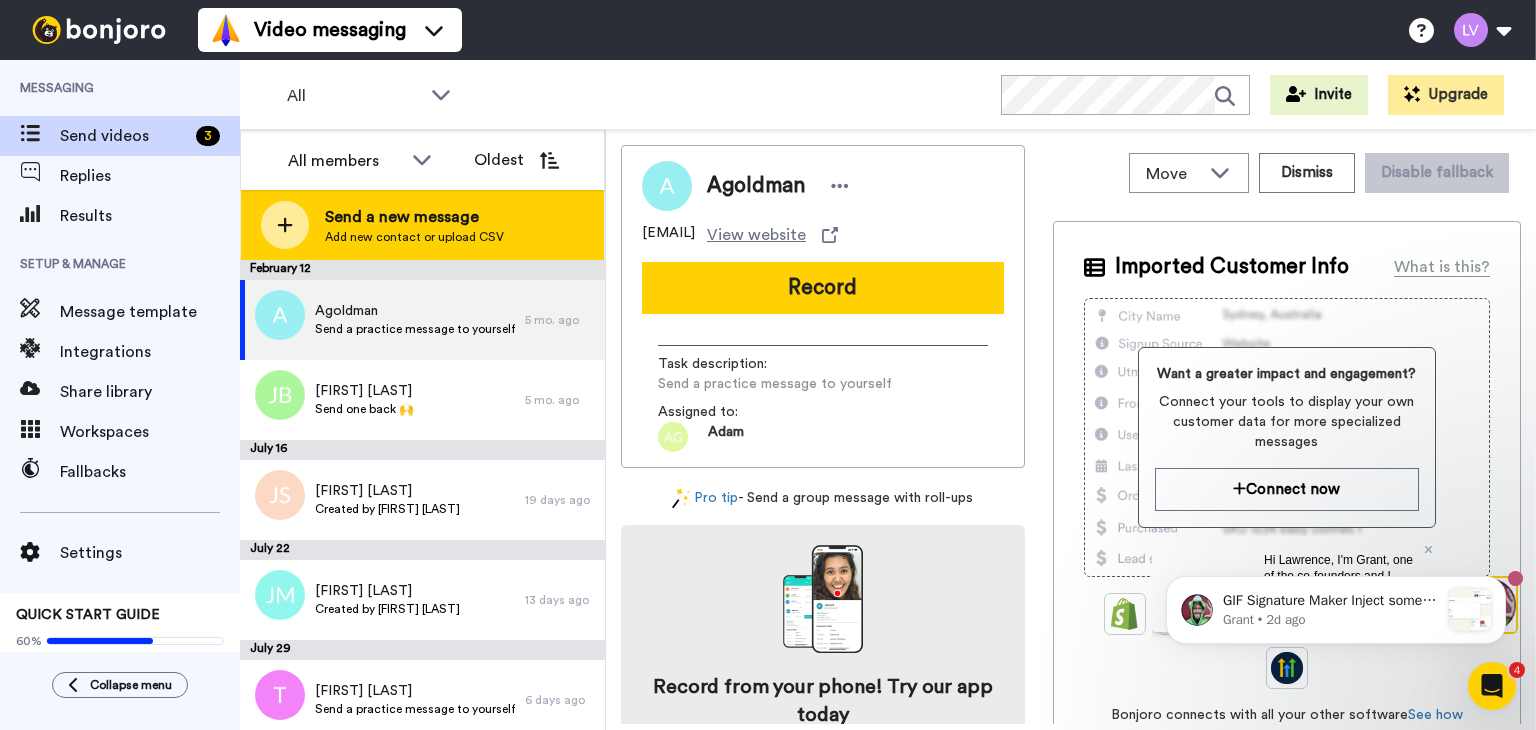 click on "Send a new message" at bounding box center (414, 217) 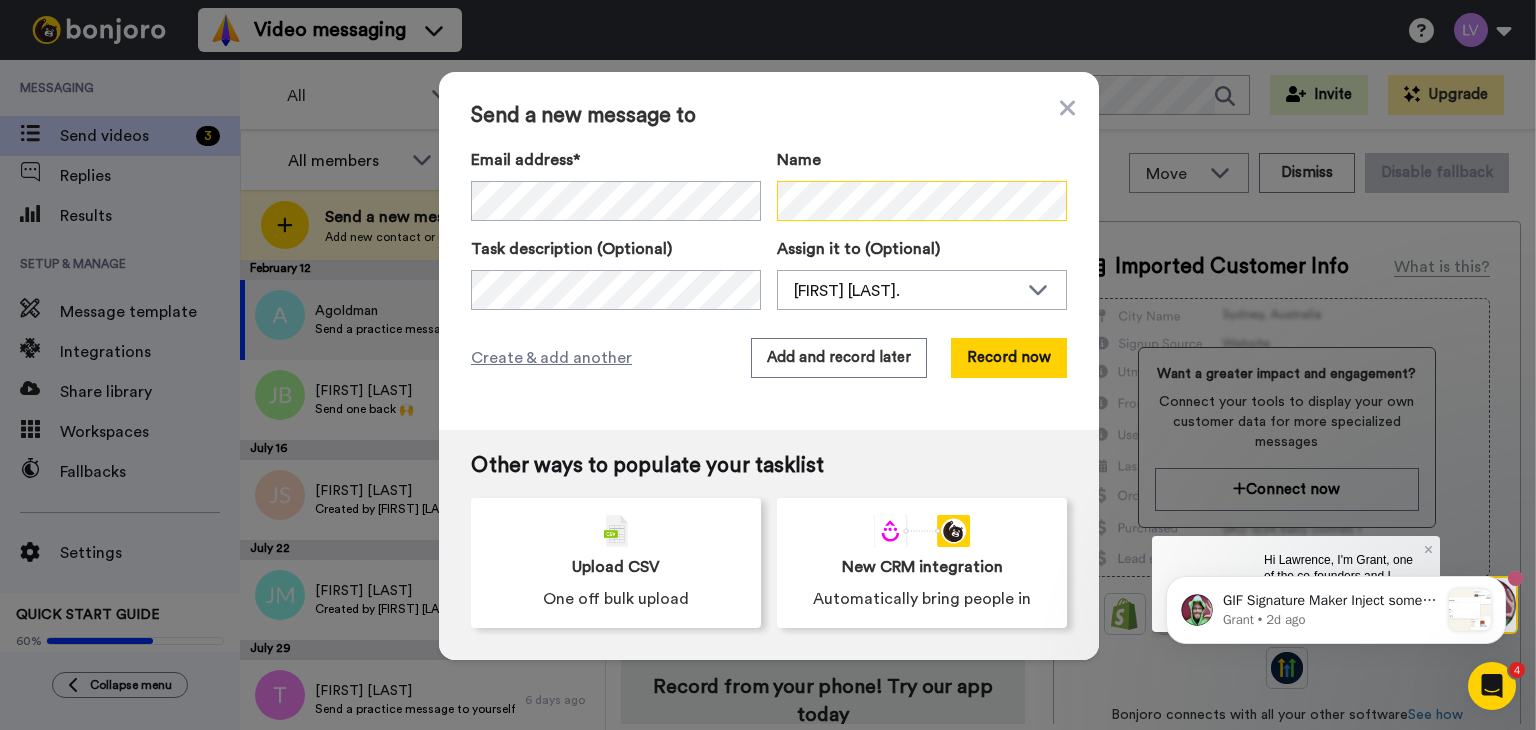 click on "Email address* [FIRST] [LAST] <[EMAIL]> [FIRST] [LAST] <[EMAIL]> [FIRST] [LAST] <[EMAIL]> [FIRST] [LAST] <[EMAIL]> [FIRST] [LAST] <[EMAIL]> [FIRST] [LAST] <[EMAIL]> [FIRST] [LAST] <[EMAIL]> [FIRST] [LAST] <[EMAIL]> [FIRST] [LAST] <[EMAIL]> [FIRST] [LAST] <[EMAIL]> [FIRST] [LAST] <[EMAIL]> [FIRST] [LAST] <[EMAIL]> [FIRST] [LAST] <[EMAIL]> [FIRST] [LAST] <[EMAIL]> [FIRST] [LAST] <[EMAIL]> Name" at bounding box center (769, 184) 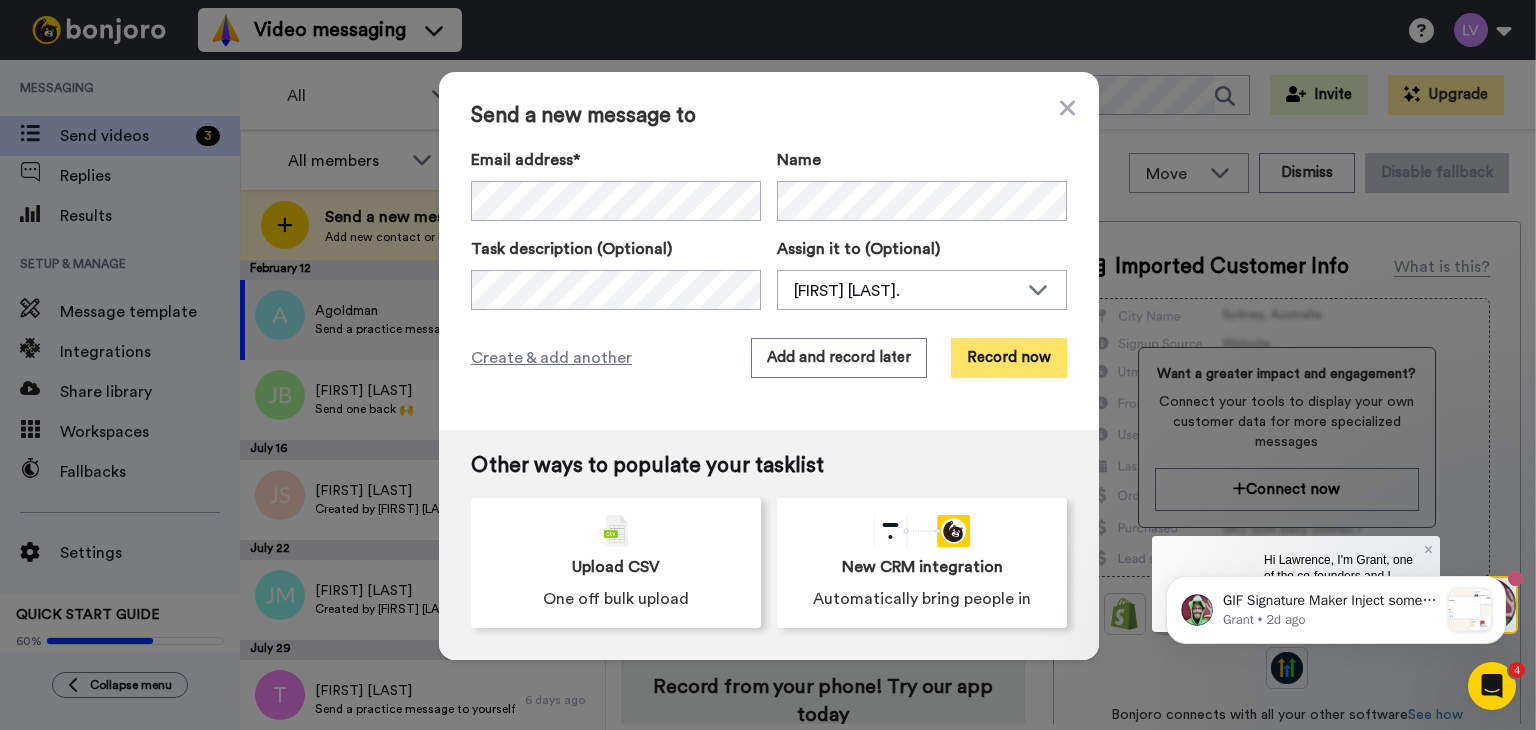 click on "Record now" at bounding box center [1009, 358] 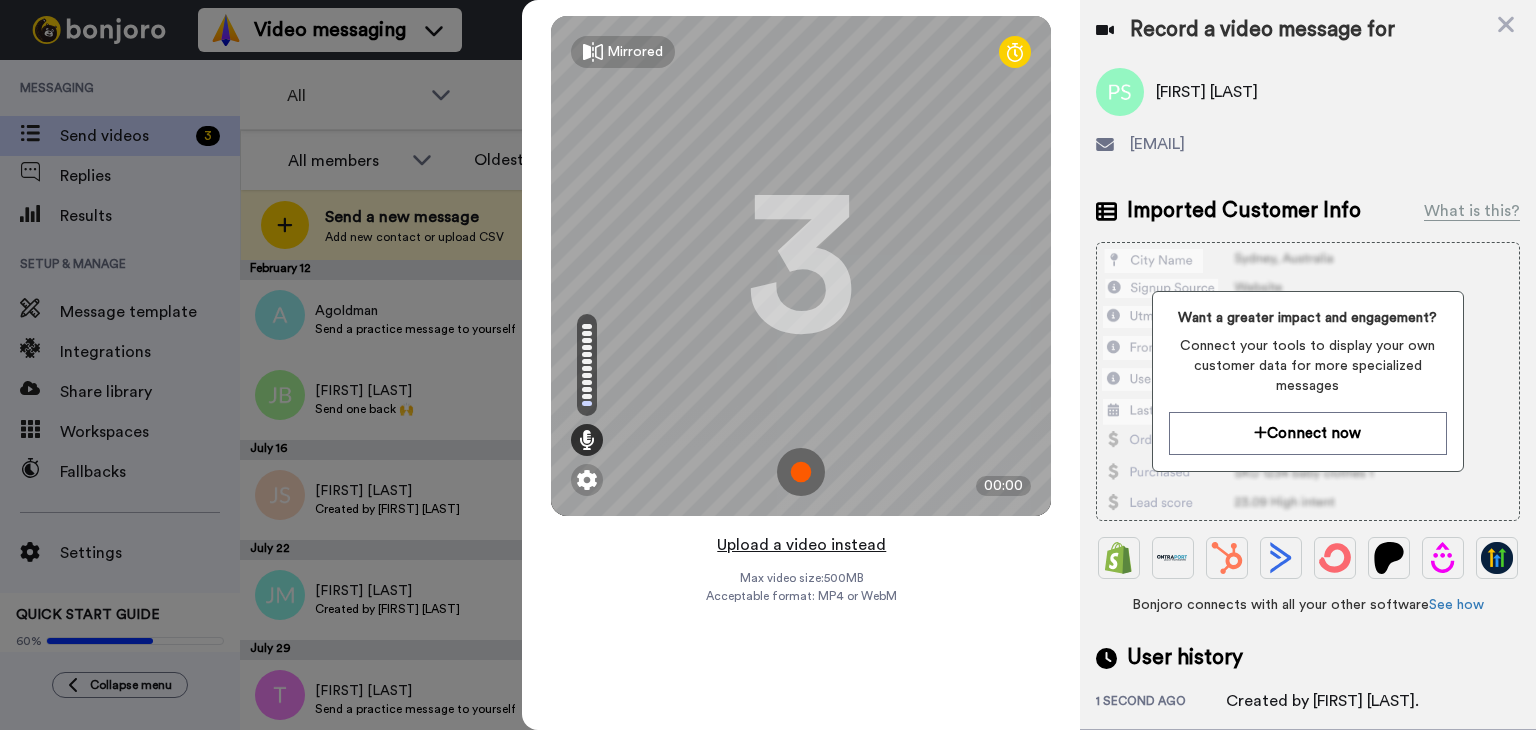 click on "Upload a video instead" at bounding box center (801, 545) 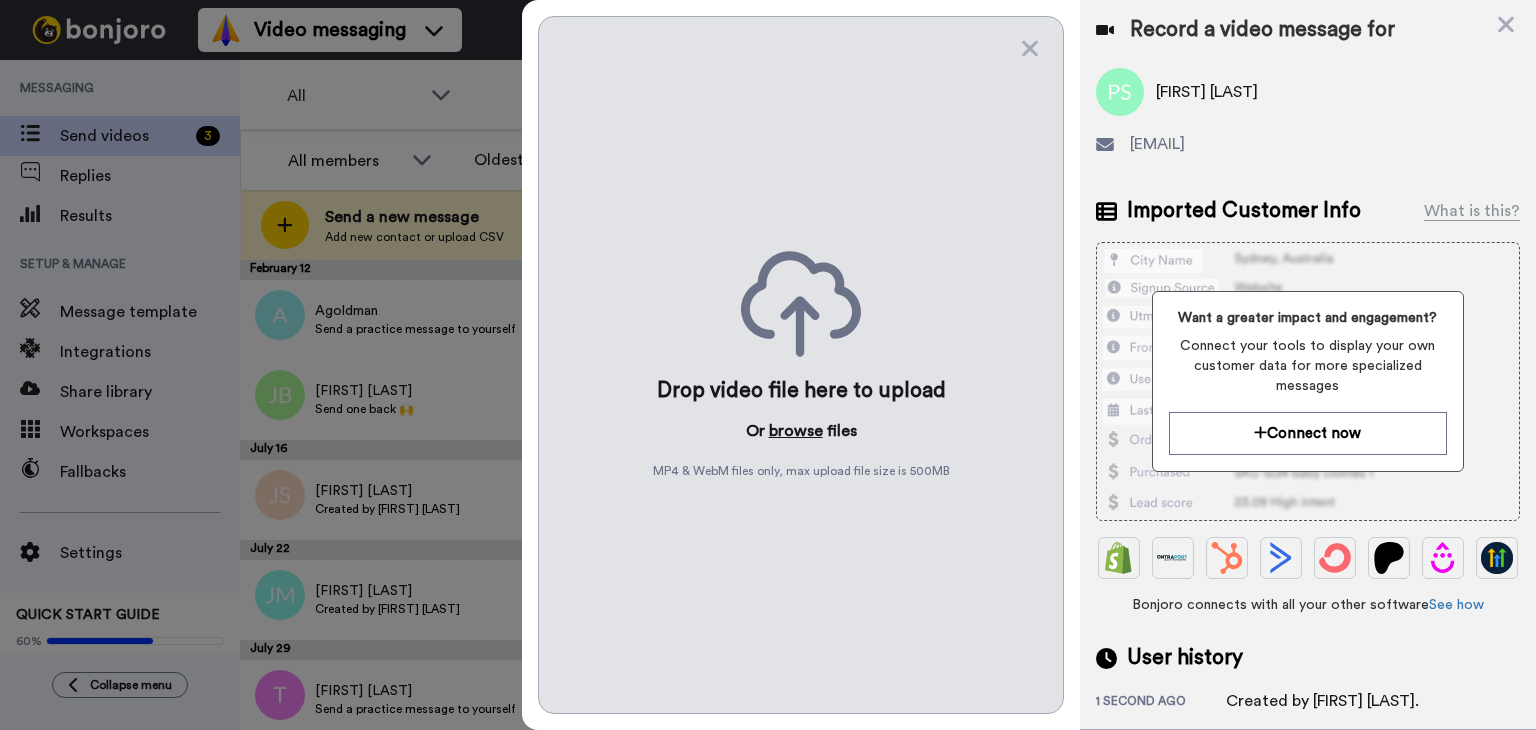click on "browse" at bounding box center (796, 431) 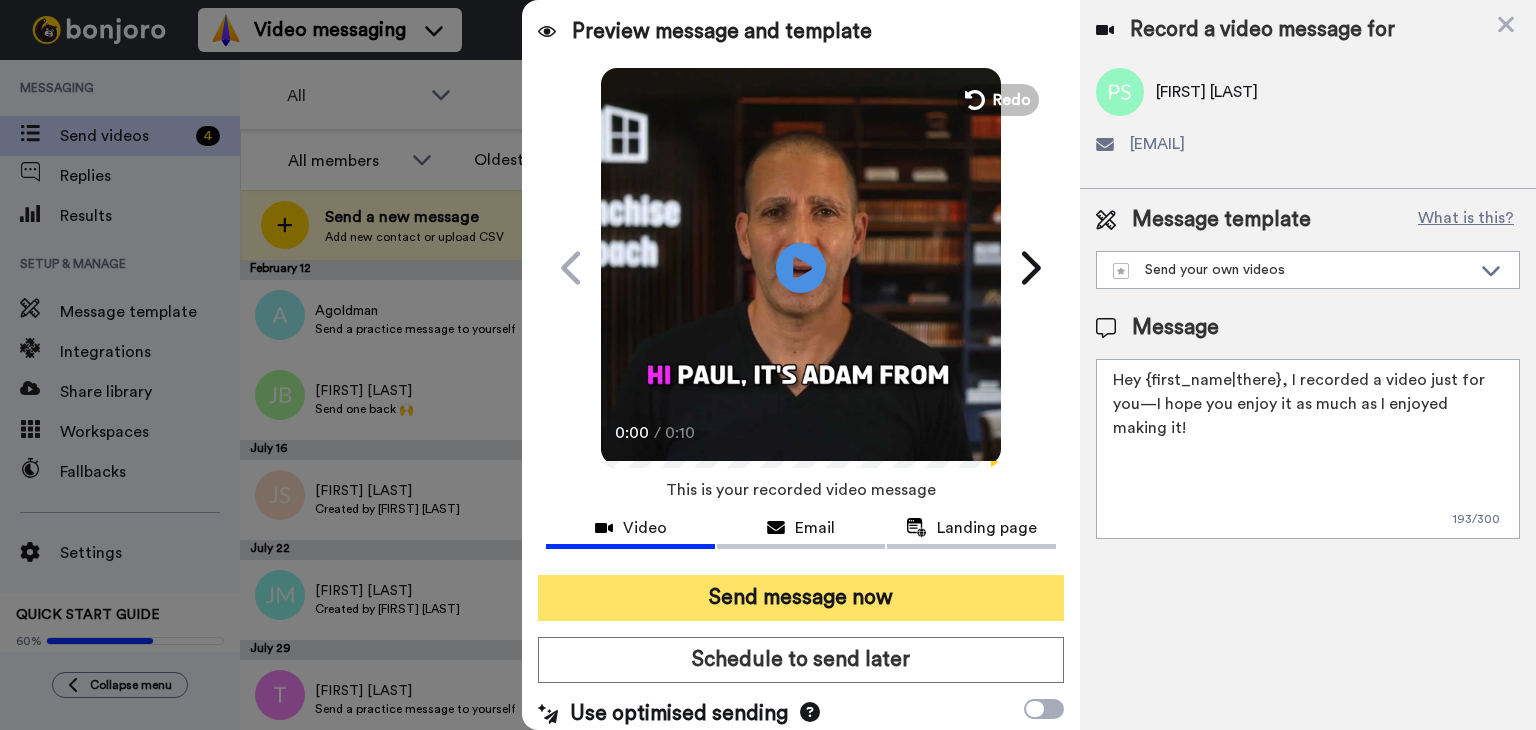 click on "Send message now" at bounding box center (801, 598) 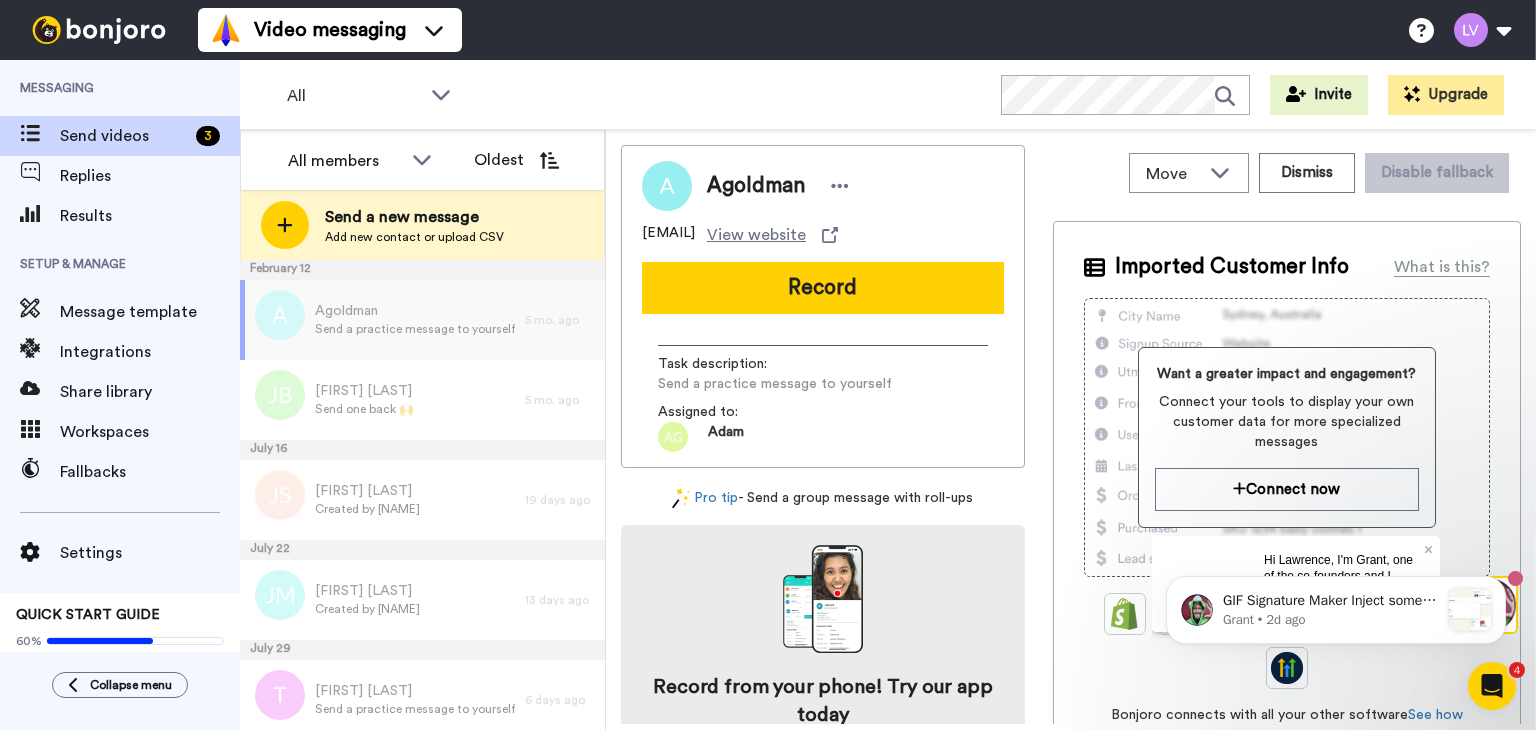 scroll, scrollTop: 0, scrollLeft: 0, axis: both 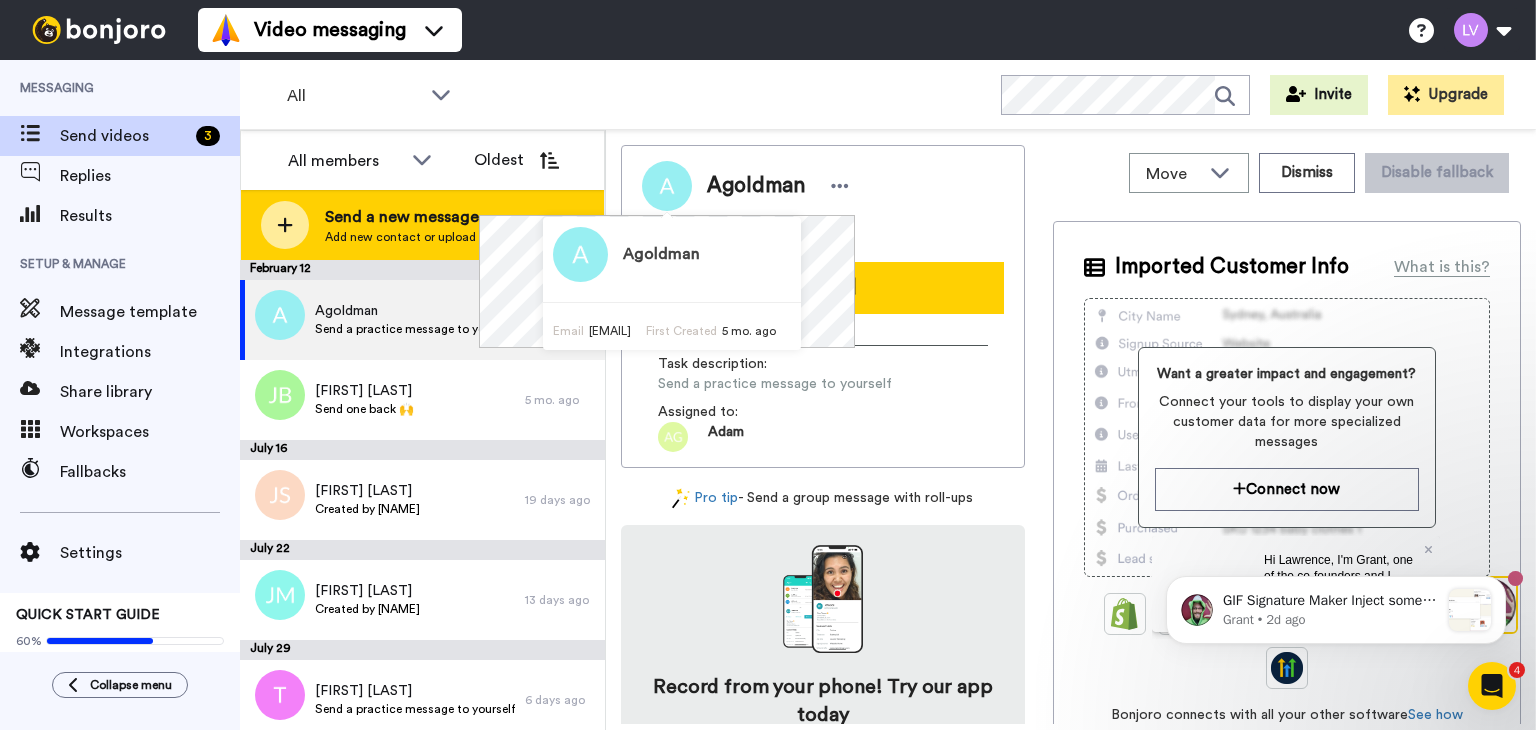 click on "Add new contact or upload CSV" at bounding box center [414, 237] 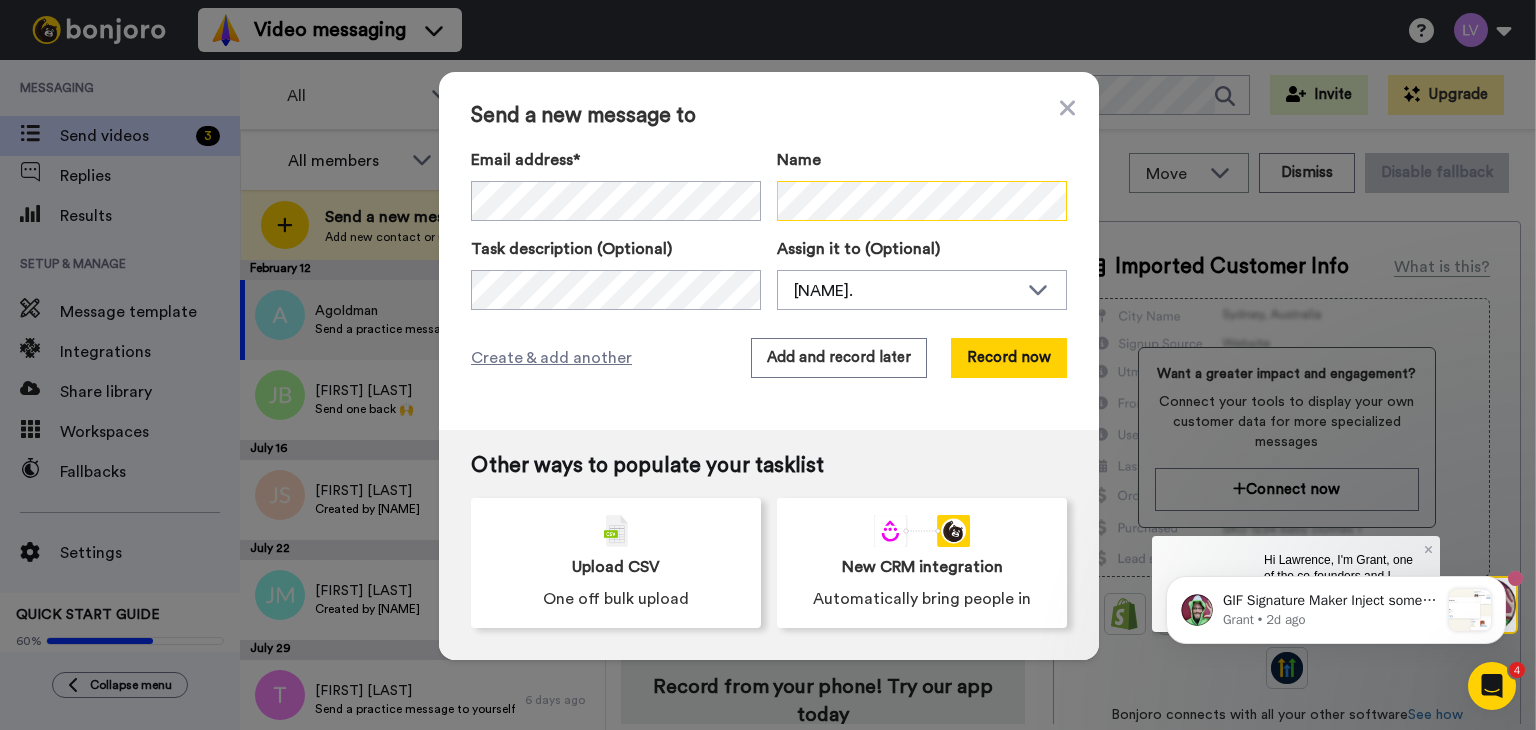 click on "Email address* Paul Scurka <drscurka@yahoo.com> Sam Rafidia <srafidia@yahoo.com> Bassam Nagra <bassamnagra@hotmail.com> Doug Morrison <morrison1dm@gmail.com> Jared Dyche <jared.r.dyche@gmail.com> Joe Bertolino <jbertolino@kw.com> Chad Simecek <Simeceksa@att.net> David Mathews <david@falconpartnersltd.com> Shawn Gurn <shawntgurn@gmail.com> John Grannis <grannisj@gmail.com> Vin Bernard <miamivinnie@gmail.com> Ali Baheri <alibaheri123@gmail.com> Paul Stuempel <quest@isoc.net> Dave Steinmetz <dave.steinmetz@svclnk.com> Ricky Pennisi <rickypennisi@gmail.com> Name" at bounding box center (769, 184) 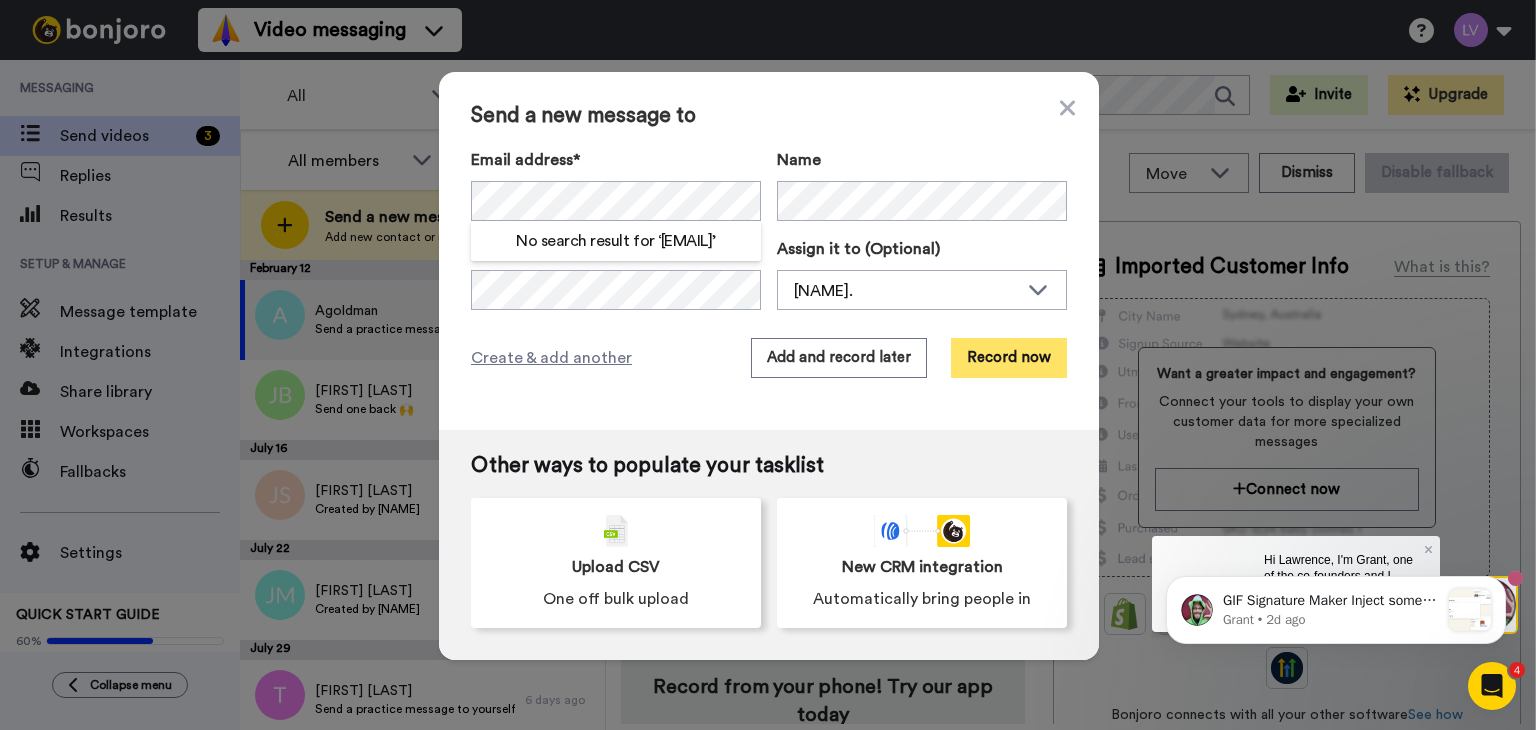 click on "Record now" at bounding box center (1009, 358) 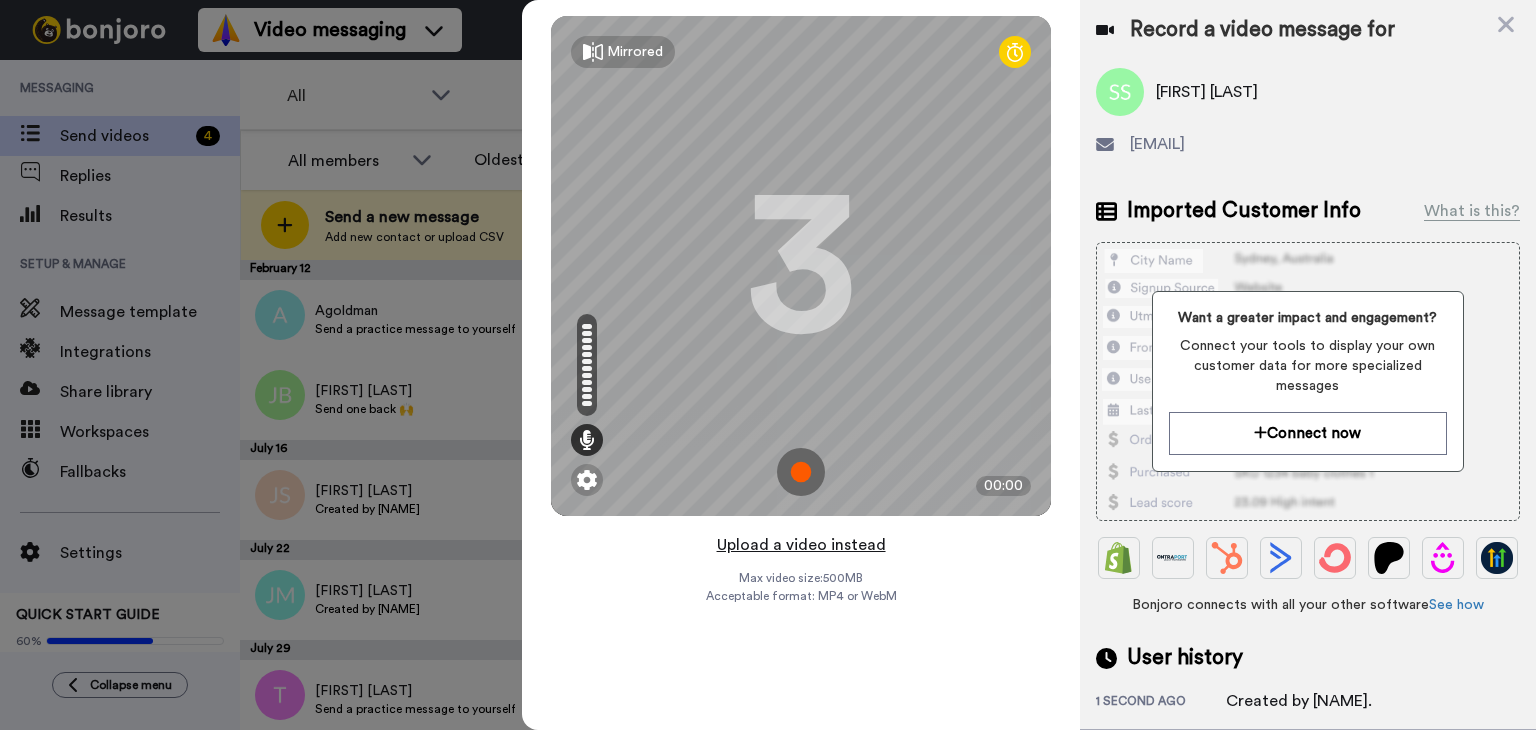 click on "Upload a video instead" at bounding box center [801, 545] 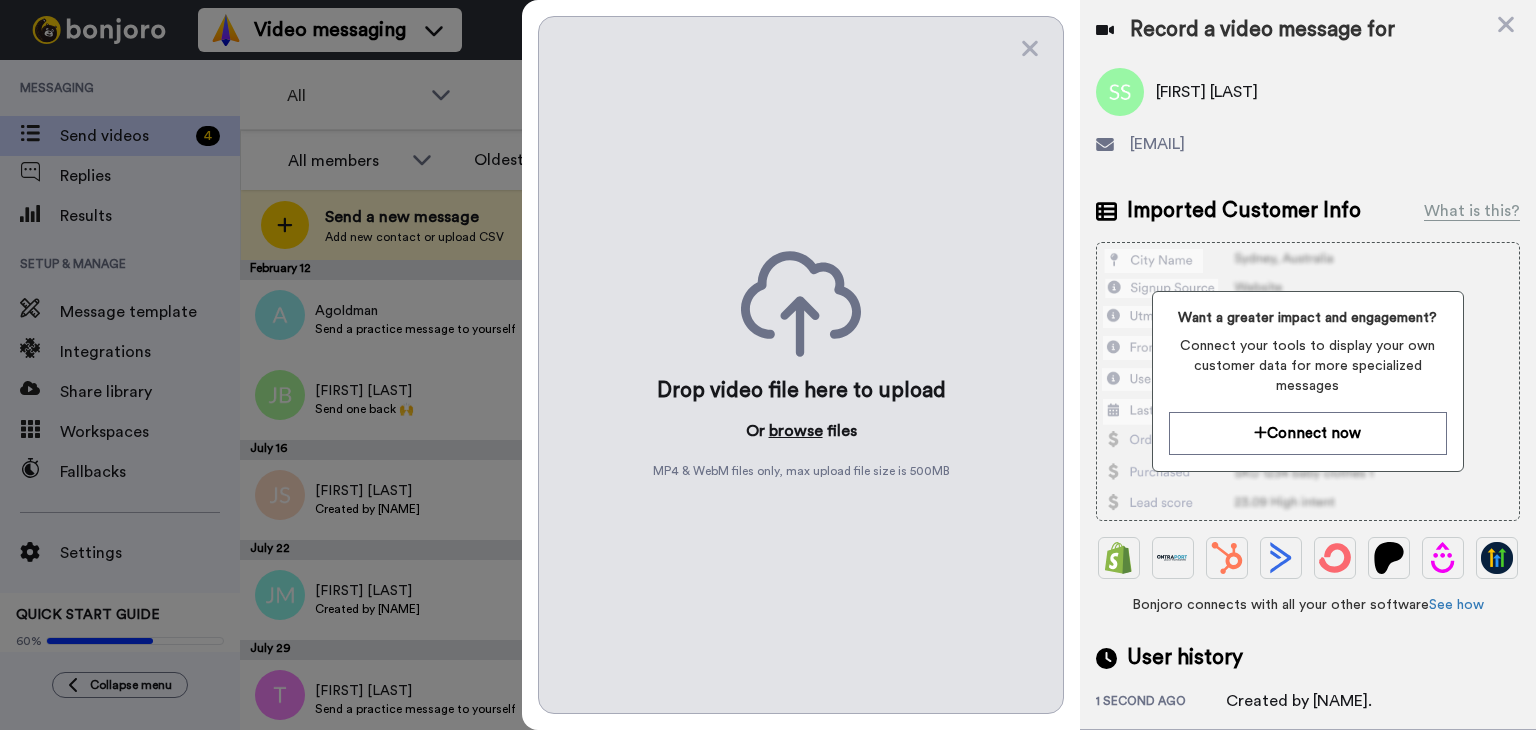 click on "browse" at bounding box center [796, 431] 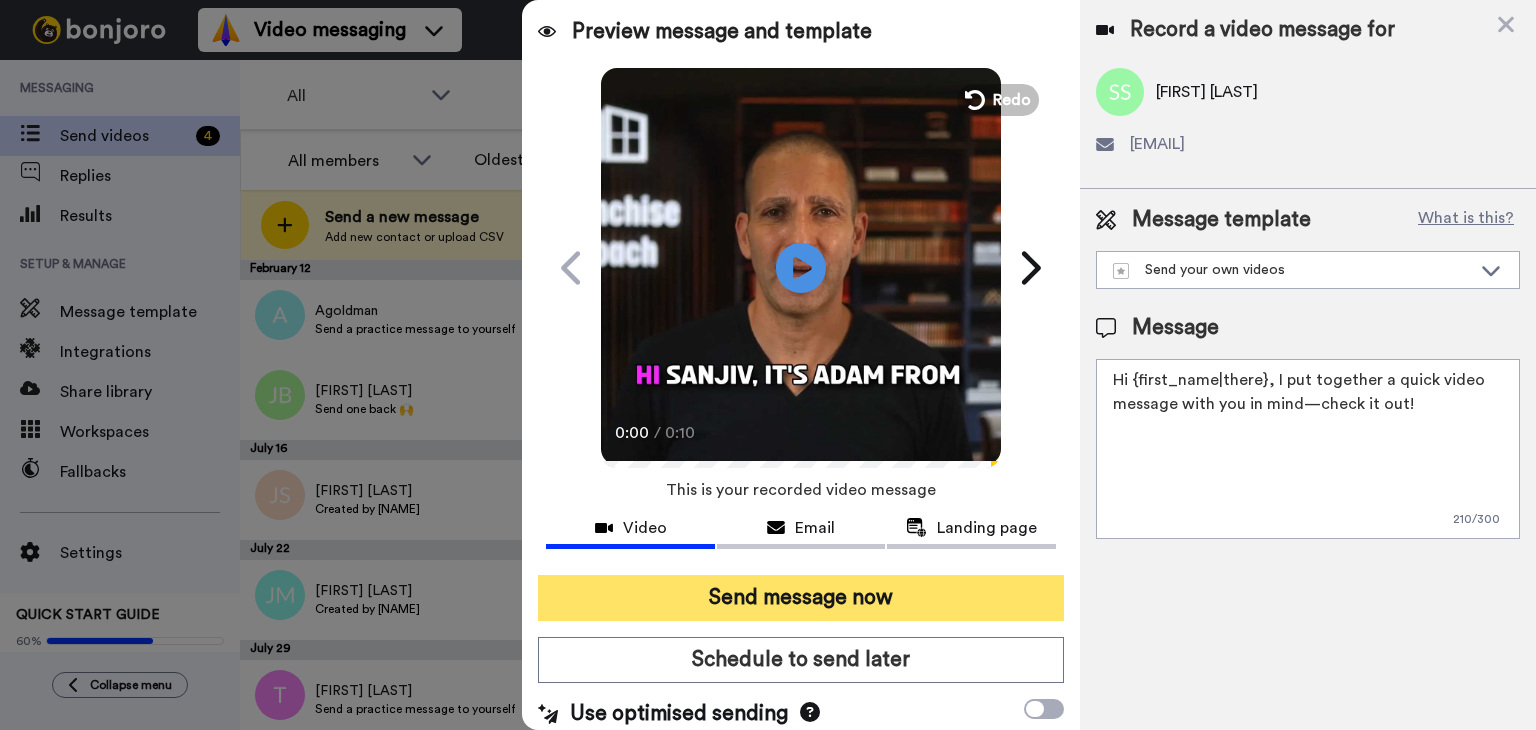 click on "Send message now" at bounding box center (801, 598) 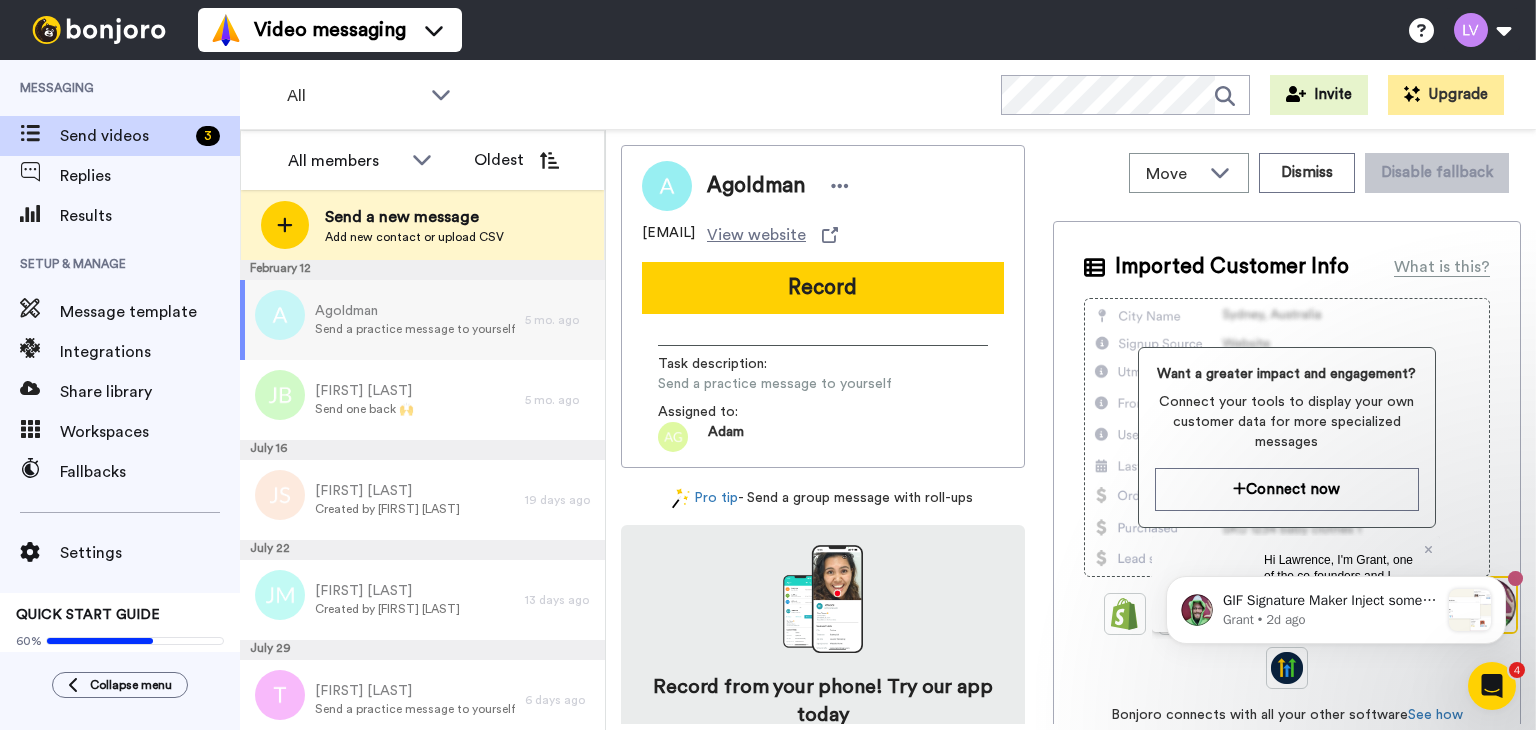 scroll, scrollTop: 0, scrollLeft: 0, axis: both 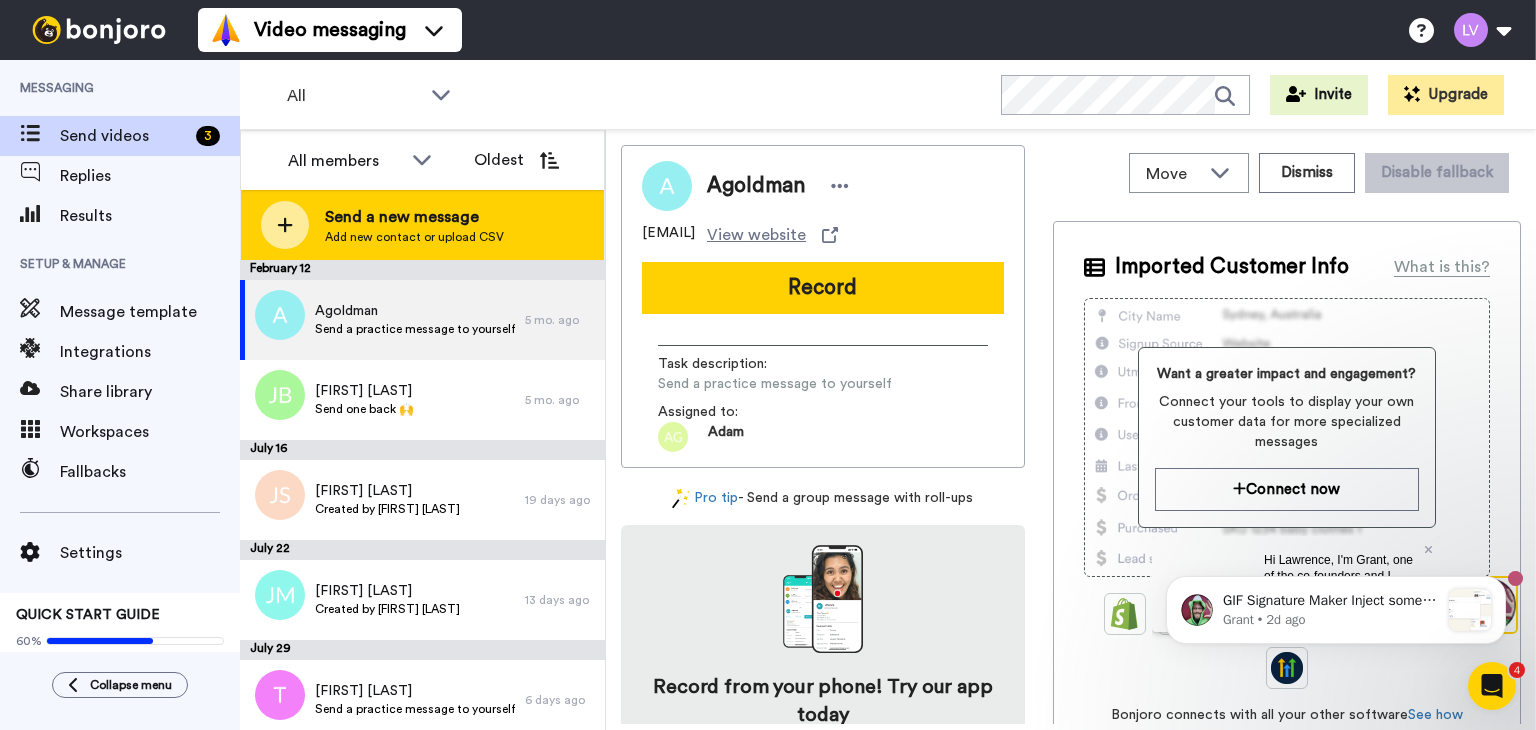 click on "Send a new message" at bounding box center [414, 217] 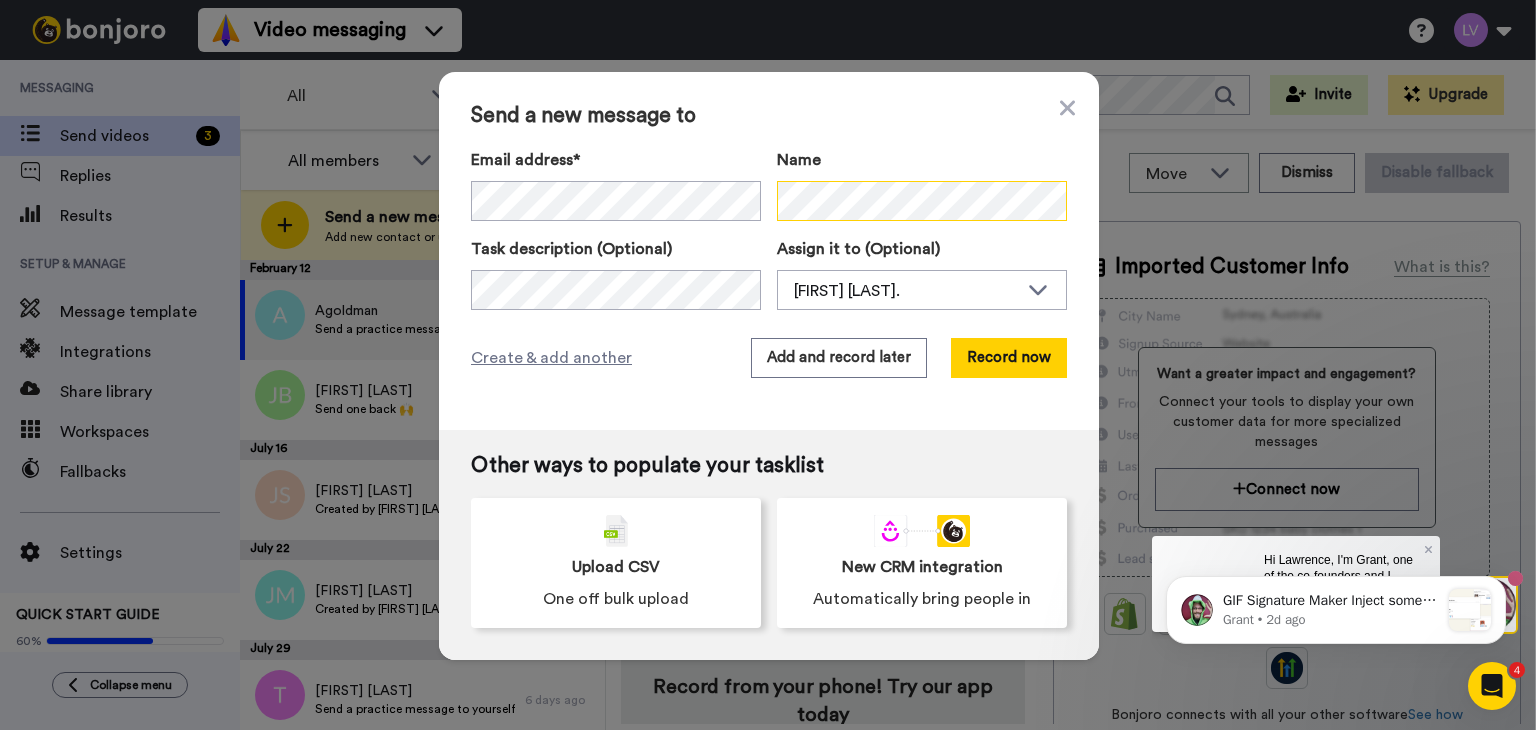 click on "Email address* Sanjiv Shahani <sunsetgardensvi@gmail.com> Paul Scurka <drscurka@yahoo.com> Sam Rafidia <srafidia@yahoo.com> Bassam Nagra <bassamnagra@hotmail.com> Doug Morrison <morrison1dm@gmail.com> Jared Dyche <jared.r.dyche@gmail.com> Joe Bertolino <jbertolino@kw.com> Chad Simecek <Simeceksa@att.net> David Mathews <david@falconpartnersltd.com> Shawn Gurn <shawntgurn@gmail.com> John Grannis <grannisj@gmail.com> Vin Bernard <miamivinnie@gmail.com> Ali Baheri <alibaheri123@gmail.com> Paul Stuempel <quest@isoc.net> Dave Steinmetz <dave.steinmetz@svclnk.com> Name" at bounding box center (769, 184) 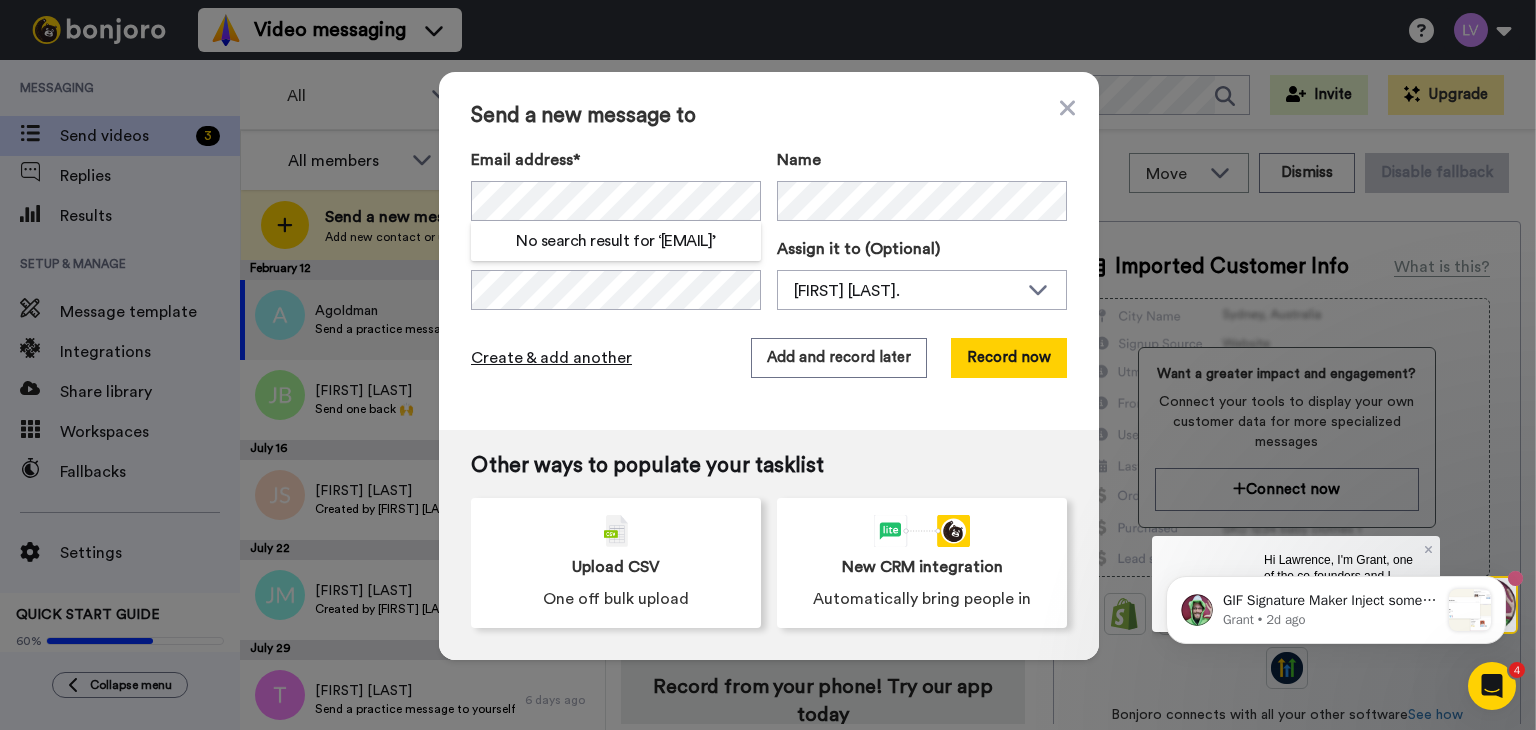 click on "Create & add another" at bounding box center (551, 358) 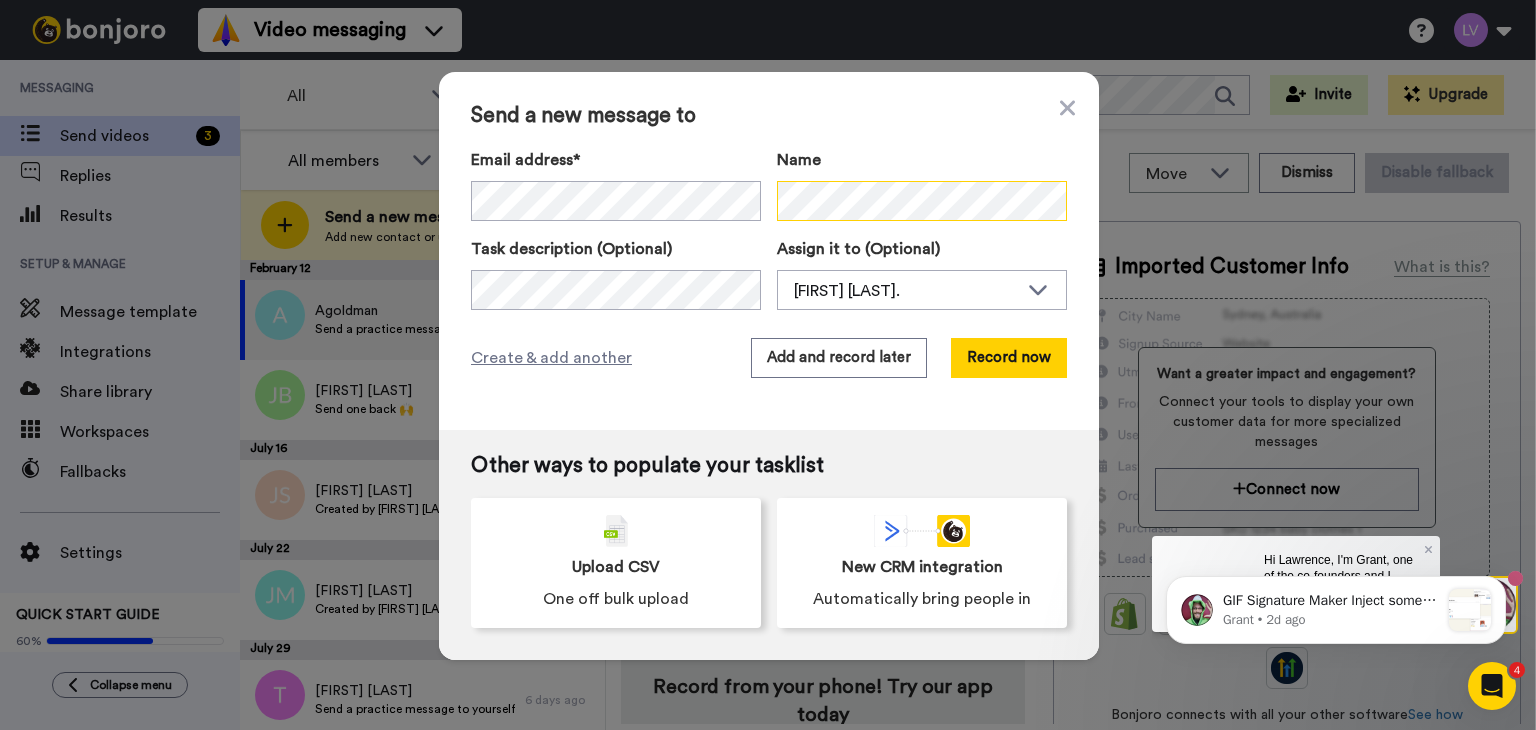 click on "Email address* No search result for ‘ michael.z.trainor@gmail.com ’ Name" at bounding box center (769, 184) 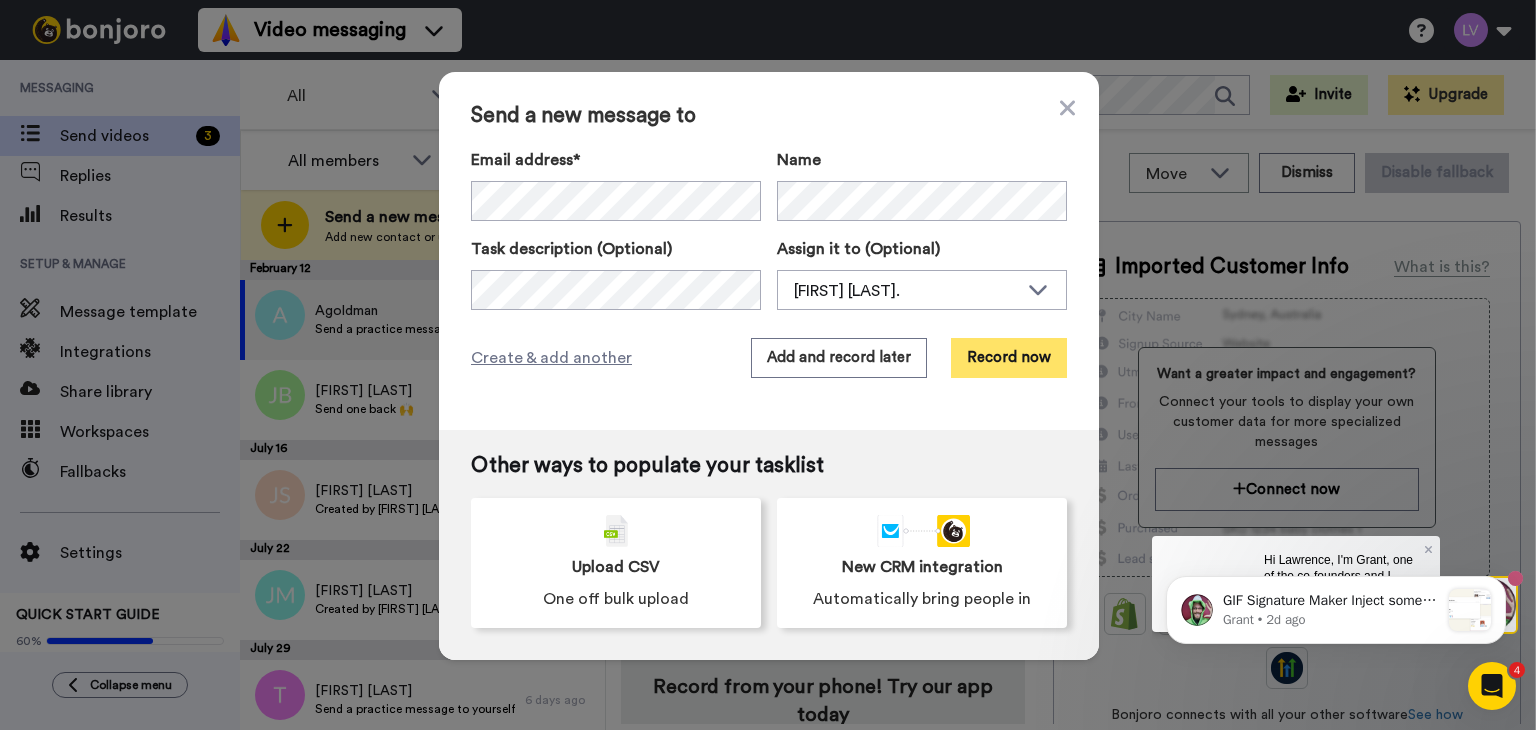 click on "Record now" at bounding box center (1009, 358) 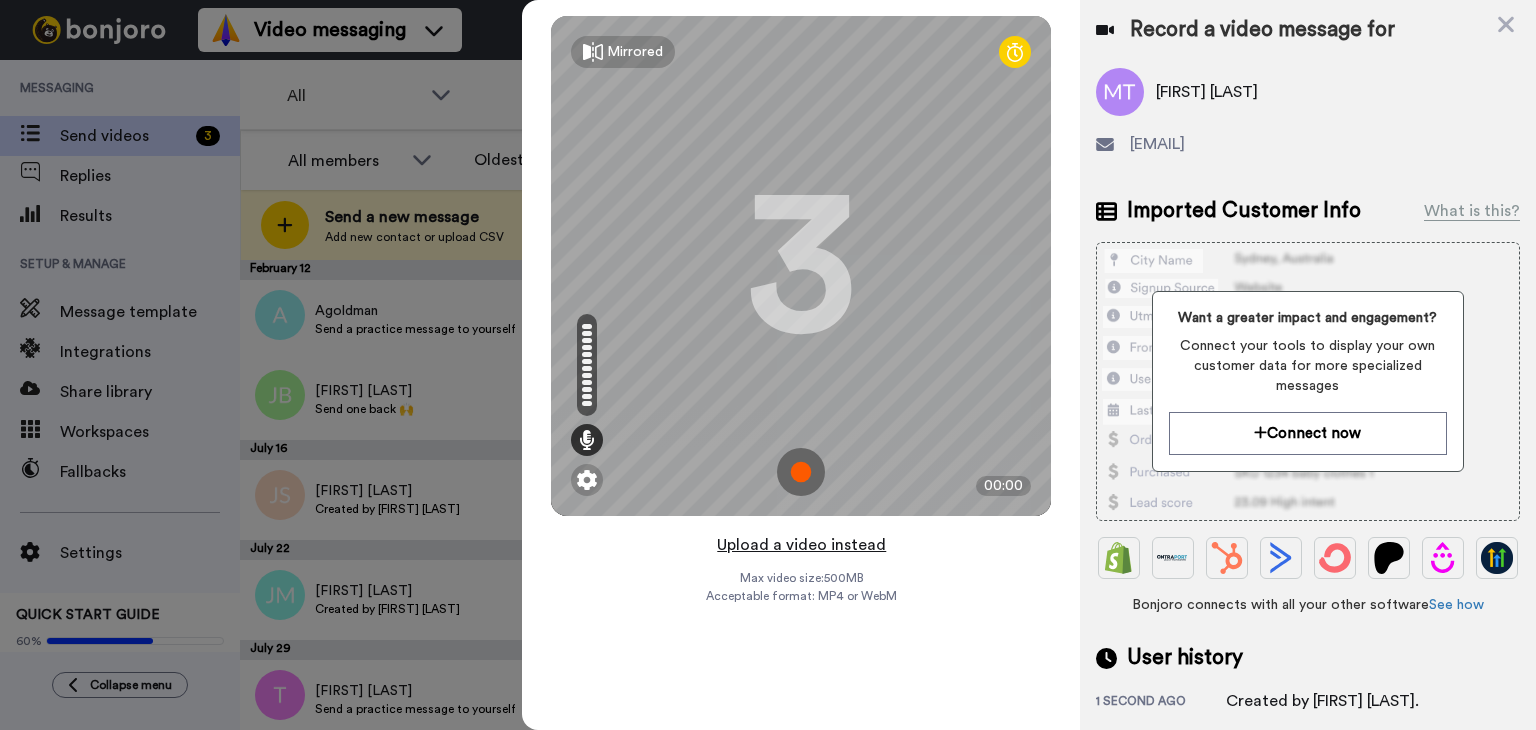click on "Upload a video instead" at bounding box center [801, 545] 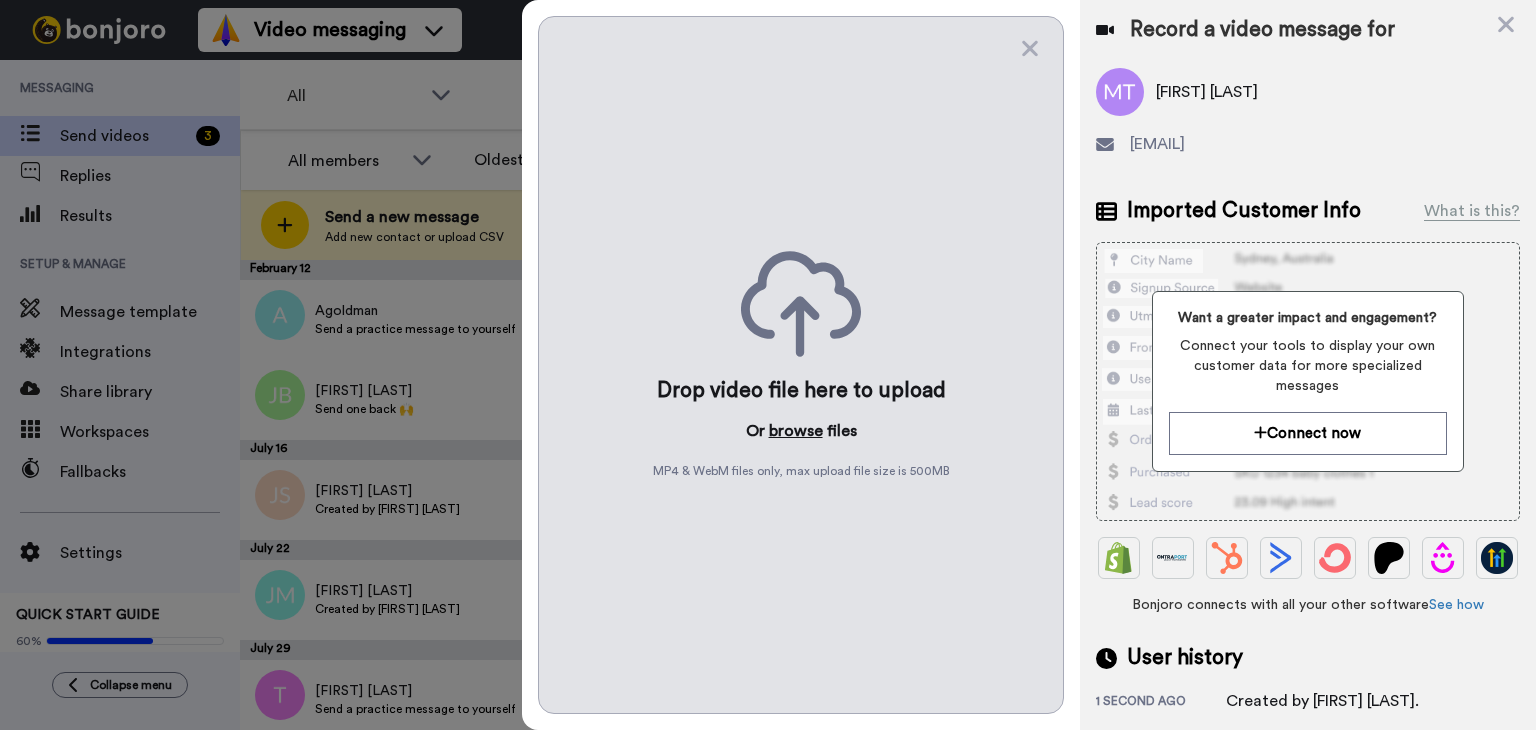 click on "browse" at bounding box center [796, 431] 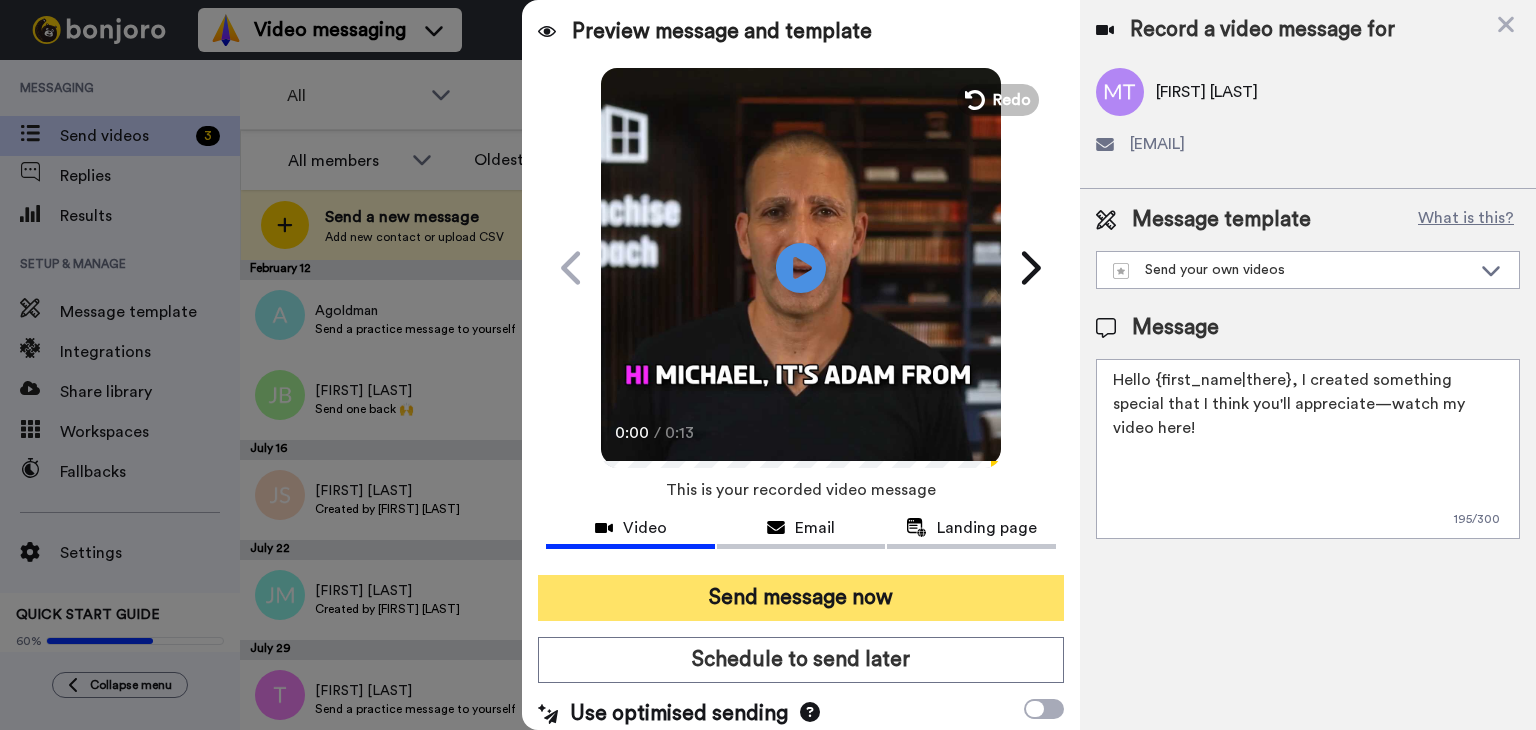 click on "Send message now" at bounding box center (801, 598) 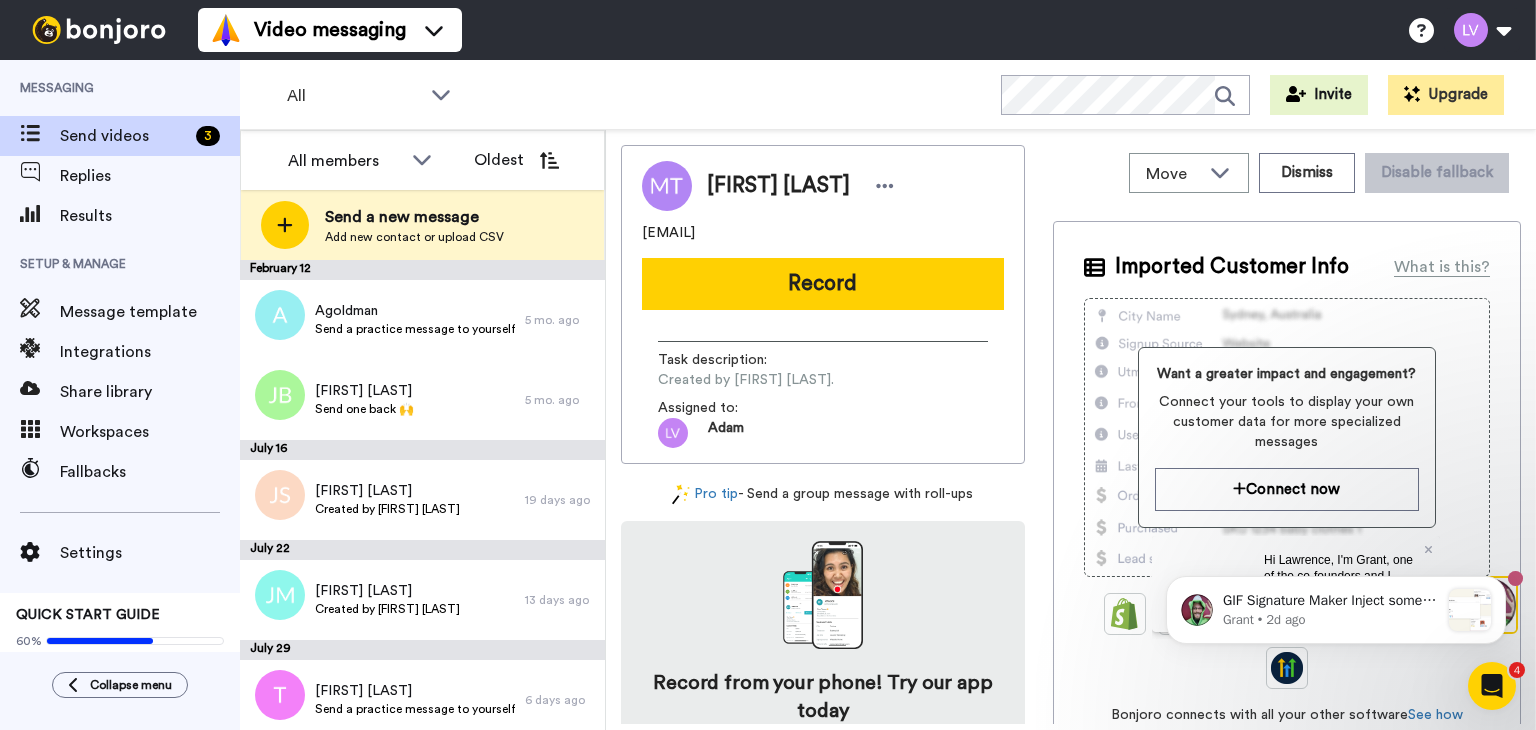 scroll, scrollTop: 0, scrollLeft: 0, axis: both 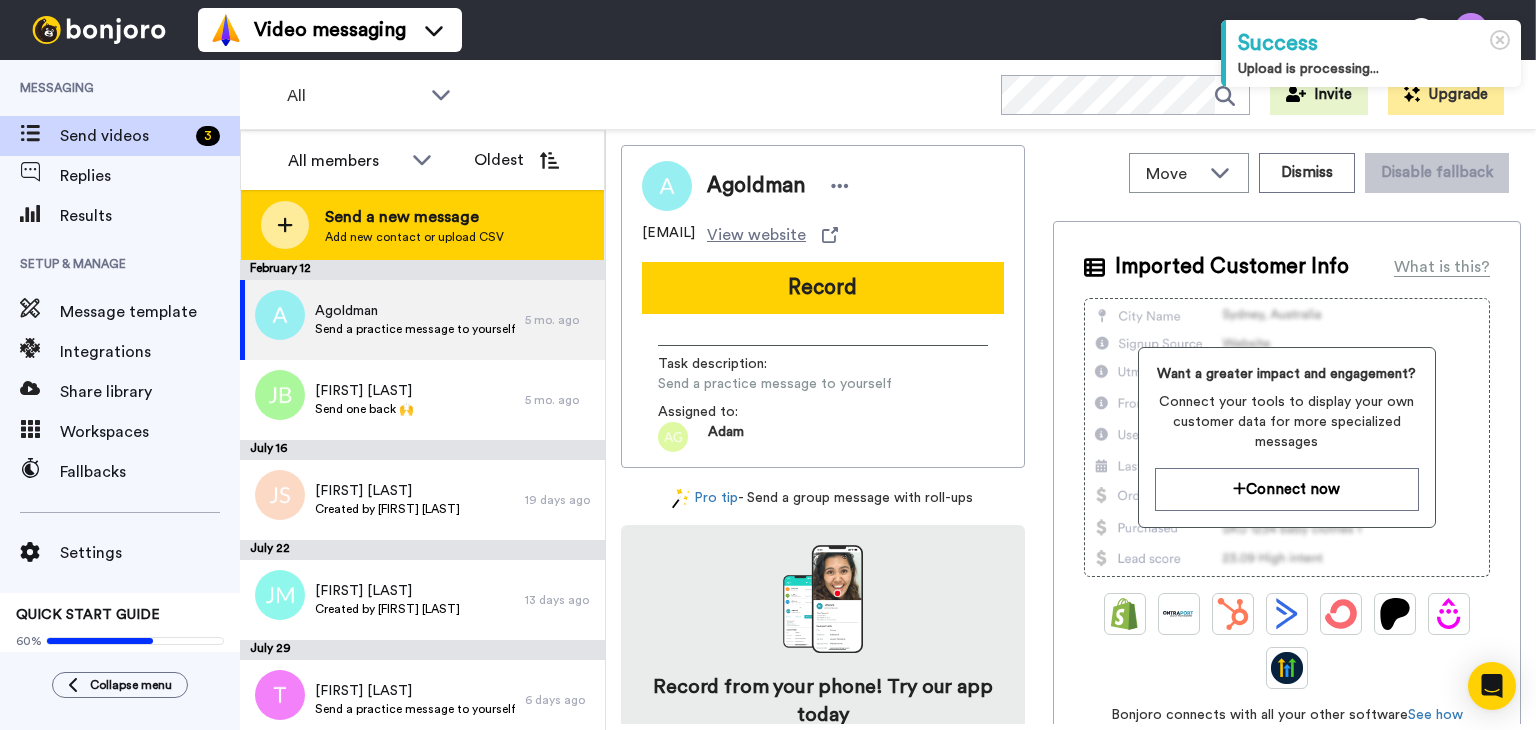 click on "Send a new message Add new contact or upload CSV" at bounding box center [422, 225] 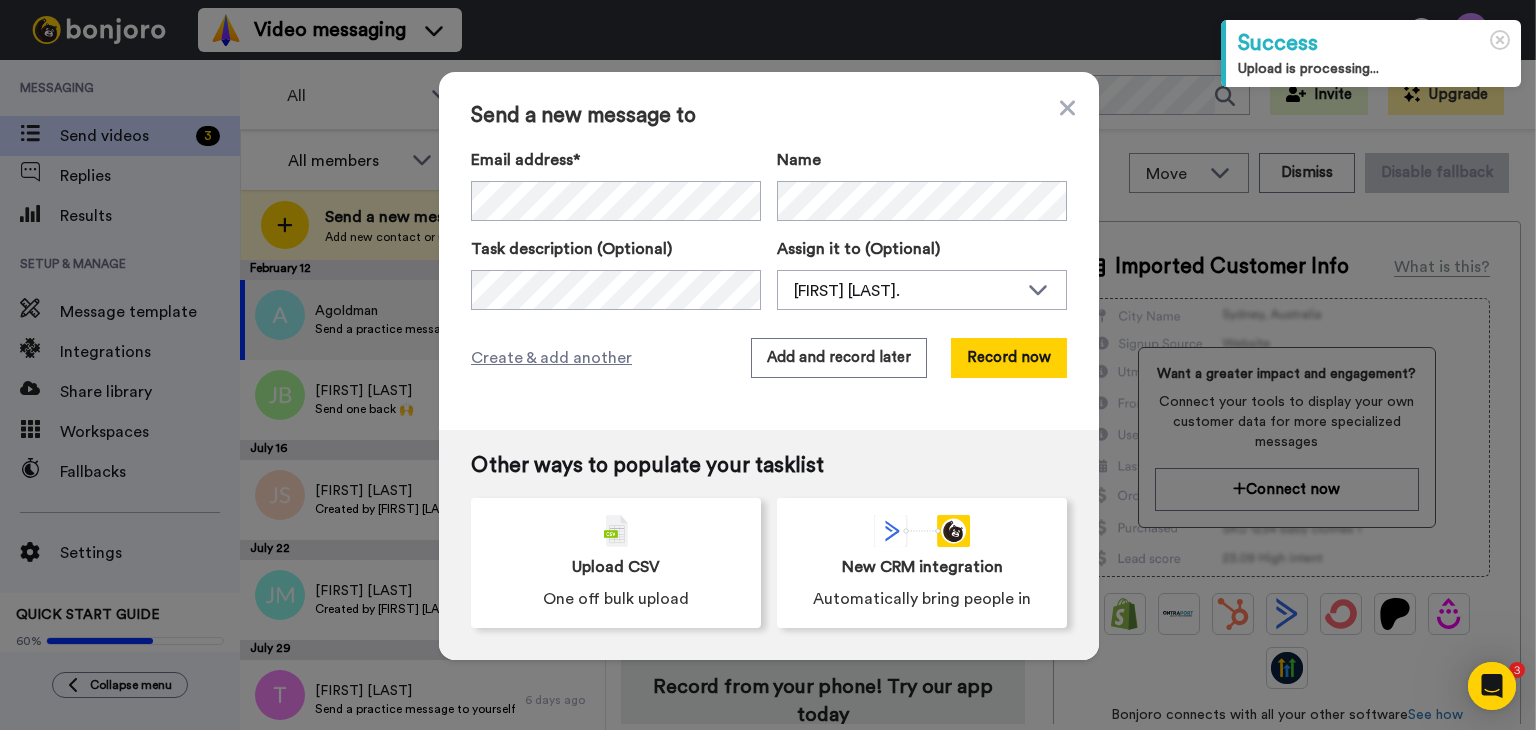 scroll, scrollTop: 0, scrollLeft: 0, axis: both 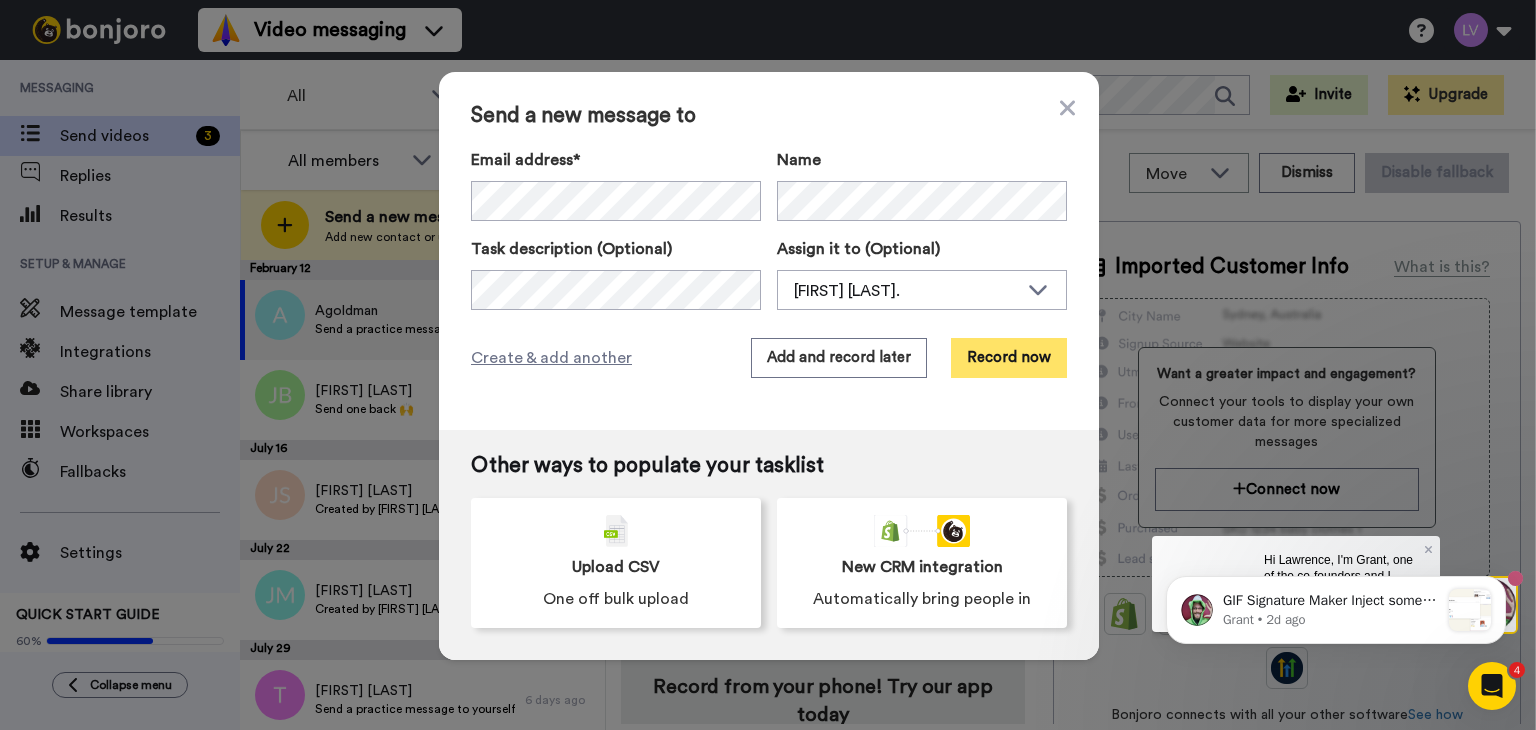 click on "Record now" at bounding box center (1009, 358) 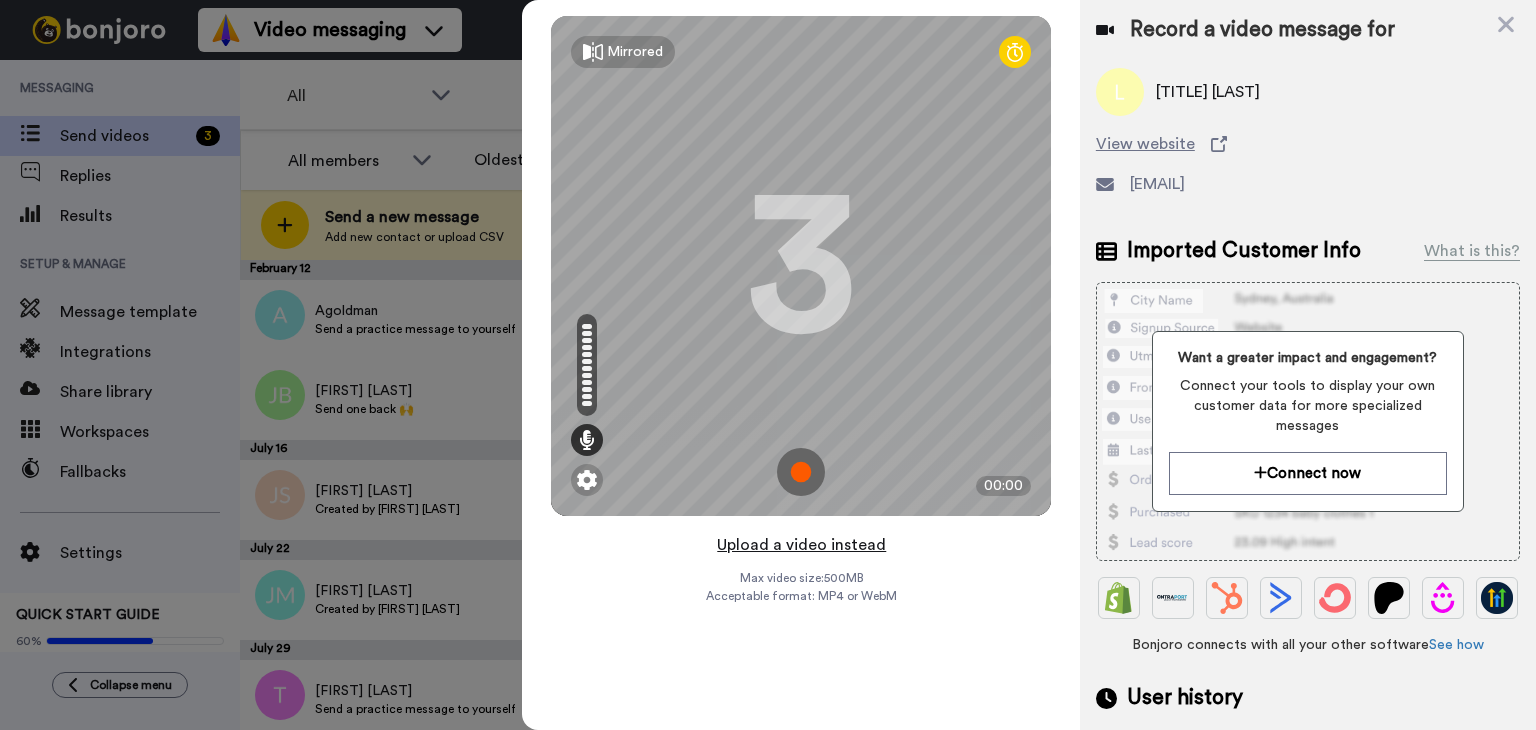 click on "Upload a video instead" at bounding box center (801, 545) 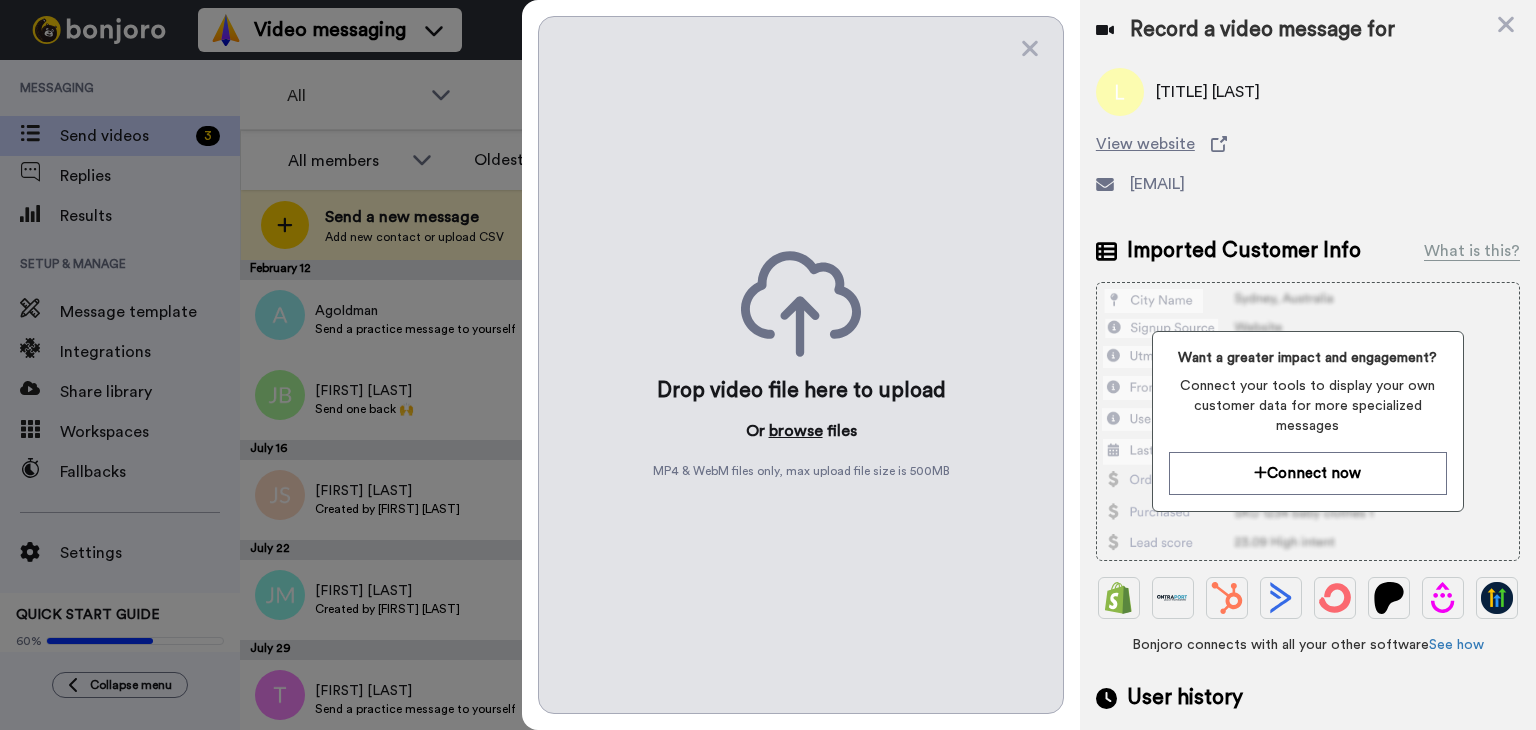 click on "browse" at bounding box center [796, 431] 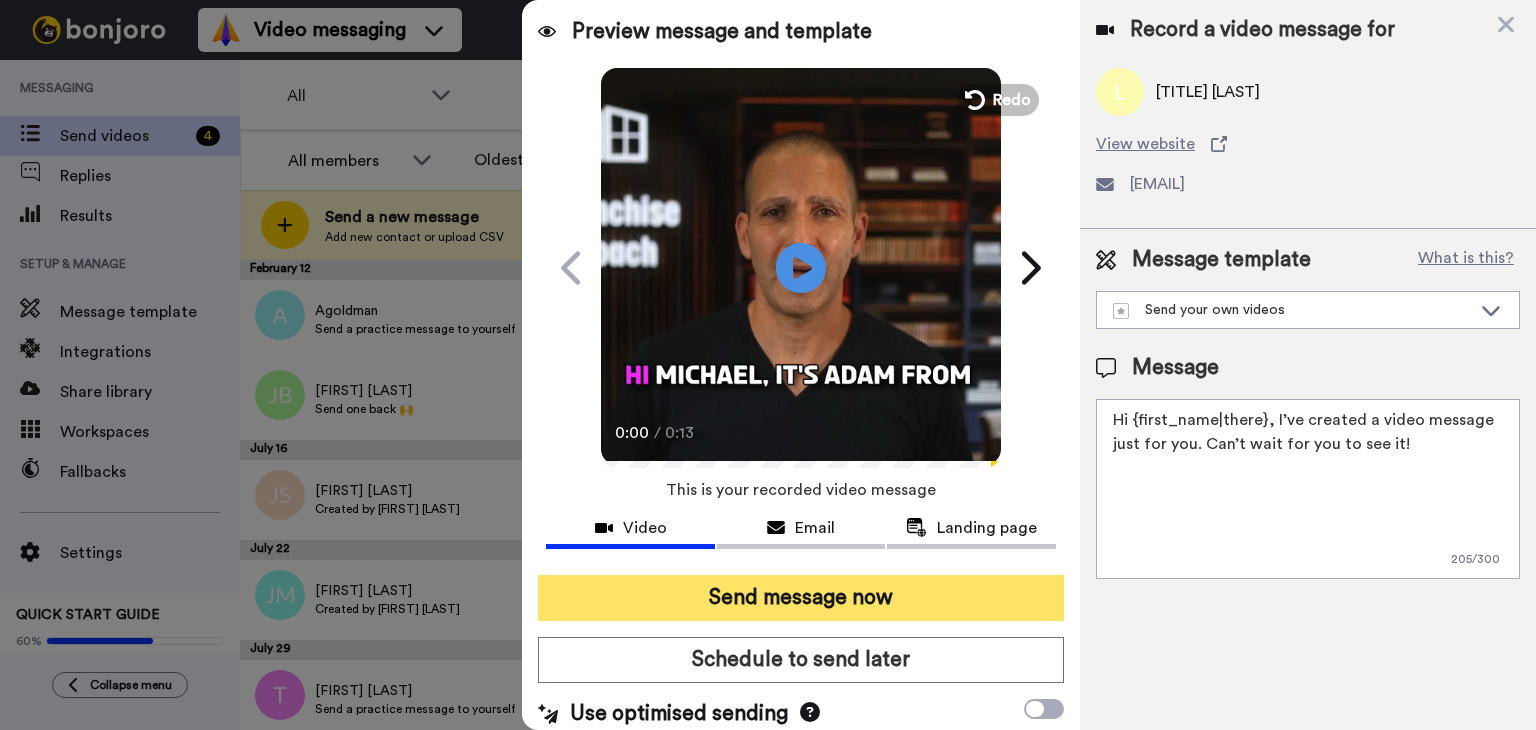 click on "Send message now" at bounding box center [801, 598] 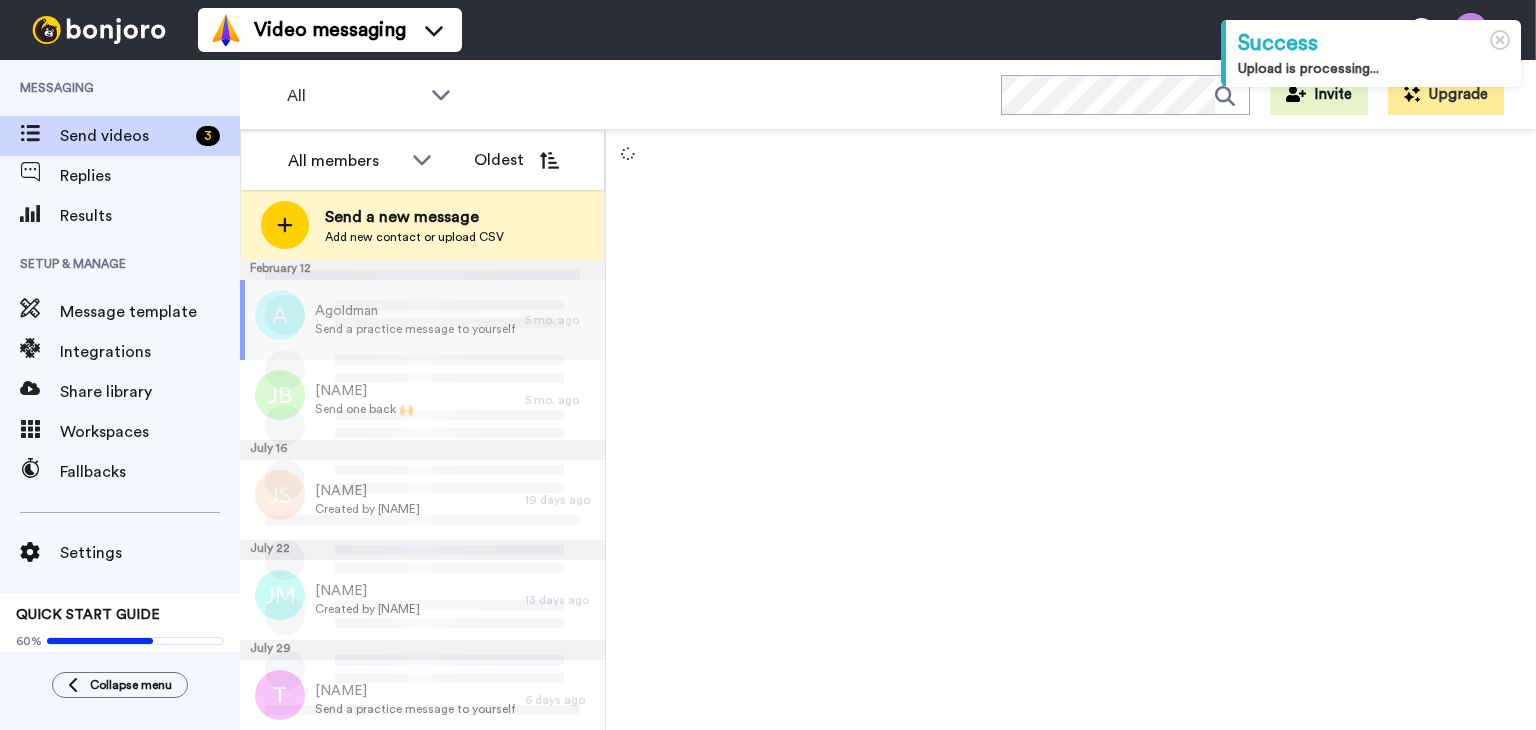 scroll, scrollTop: 0, scrollLeft: 0, axis: both 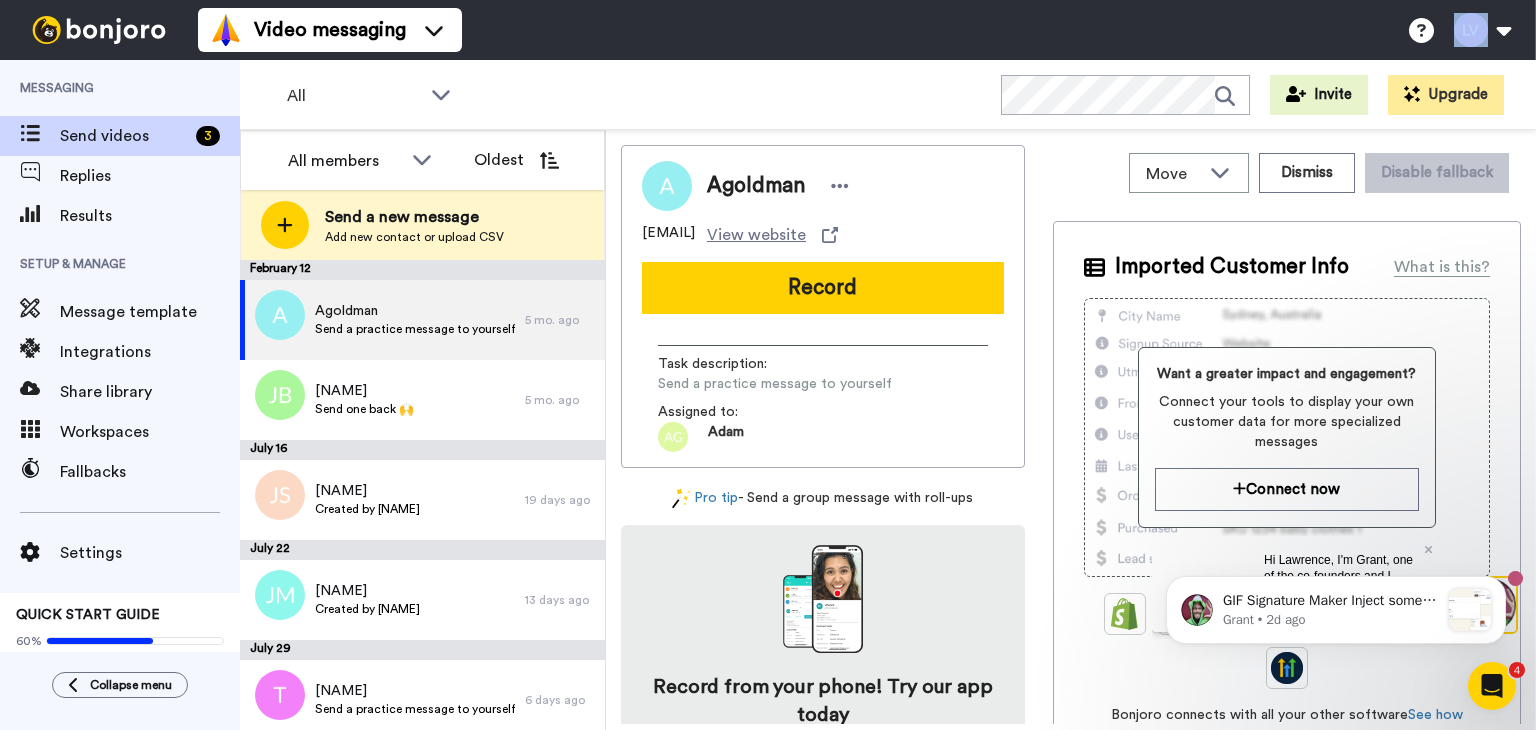 drag, startPoint x: 1240, startPoint y: 70, endPoint x: 1360, endPoint y: 43, distance: 123 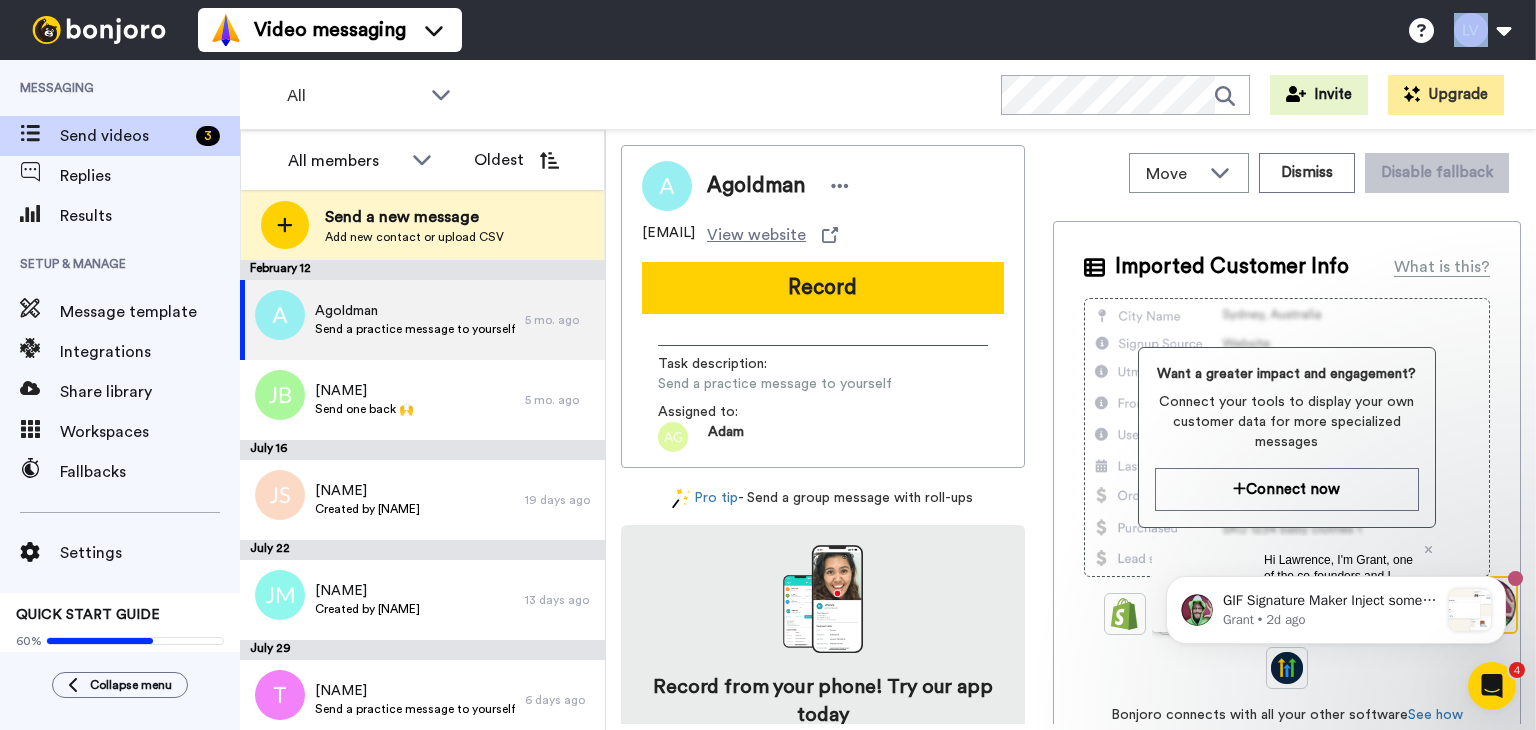click on "Success
Upload is processing...
Video messaging Switch to Video messaging Testimonials Try me for free! Settings Discover Help & Support Case studies Bonjoro Tools   Help docs   Settings My Profile Change Password Billing Affiliates Help Docs Settings Logout
Messaging Send videos 3 Replies Results Setup & Manage Message template Integrations Share library Workspaces Fallbacks Settings QUICK START GUIDE 60% Send yourself a test Collapse menu
All
Invite Upgrade
All members All members [NAME]. [NAME] Oldest Send a new message February 12 [EMAIL] July 16" at bounding box center [768, 365] 